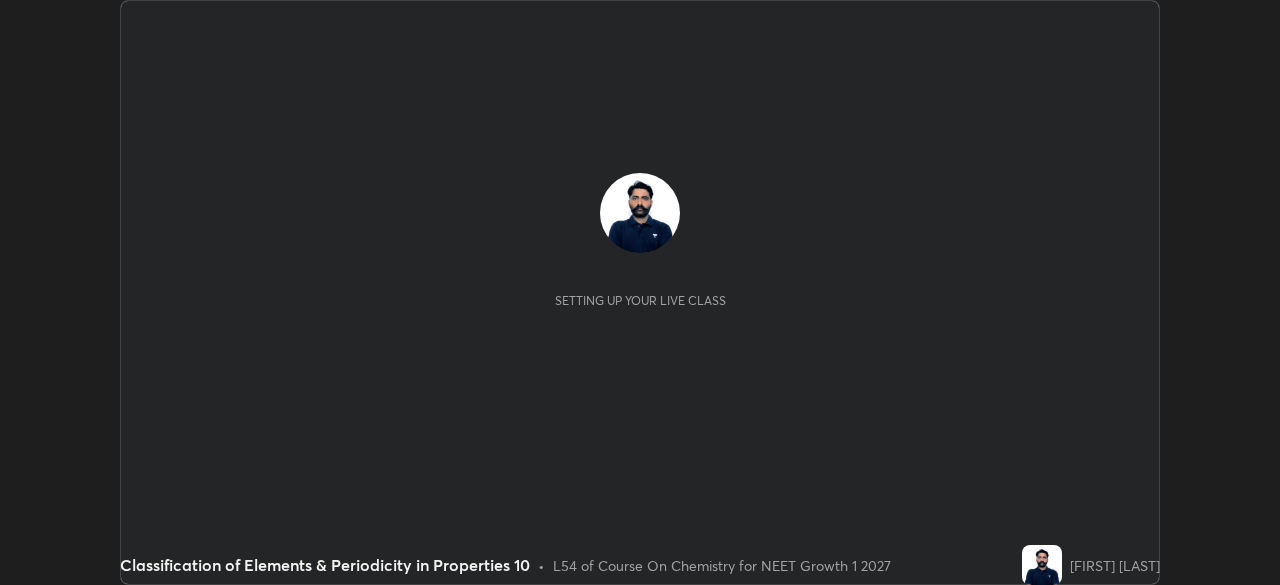 scroll, scrollTop: 0, scrollLeft: 0, axis: both 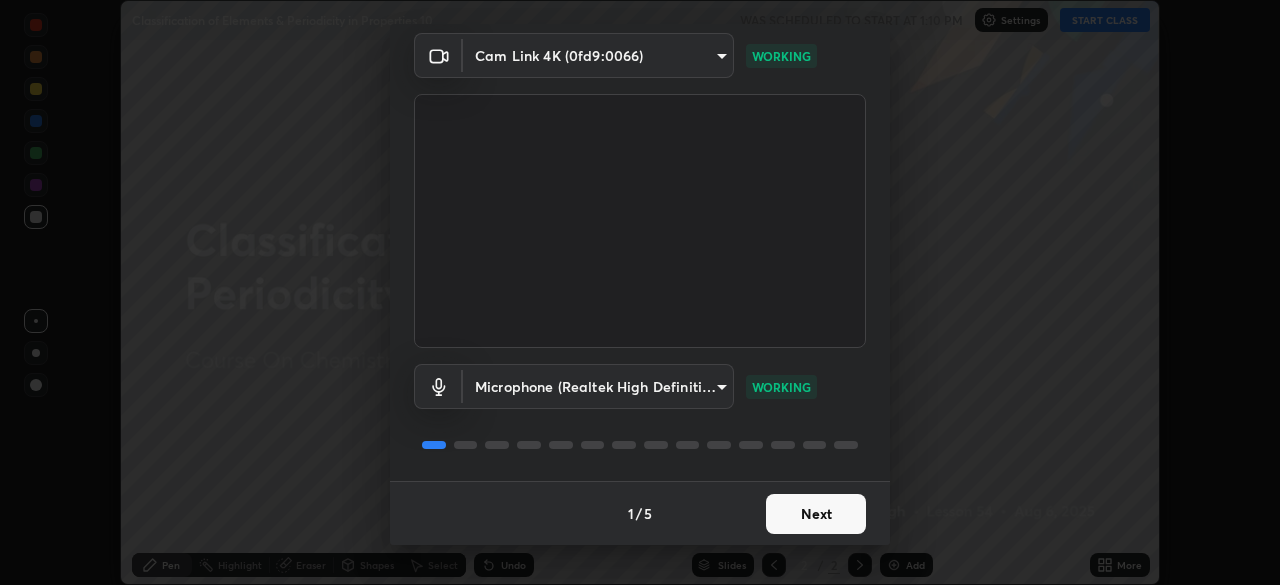 click on "Next" at bounding box center (816, 514) 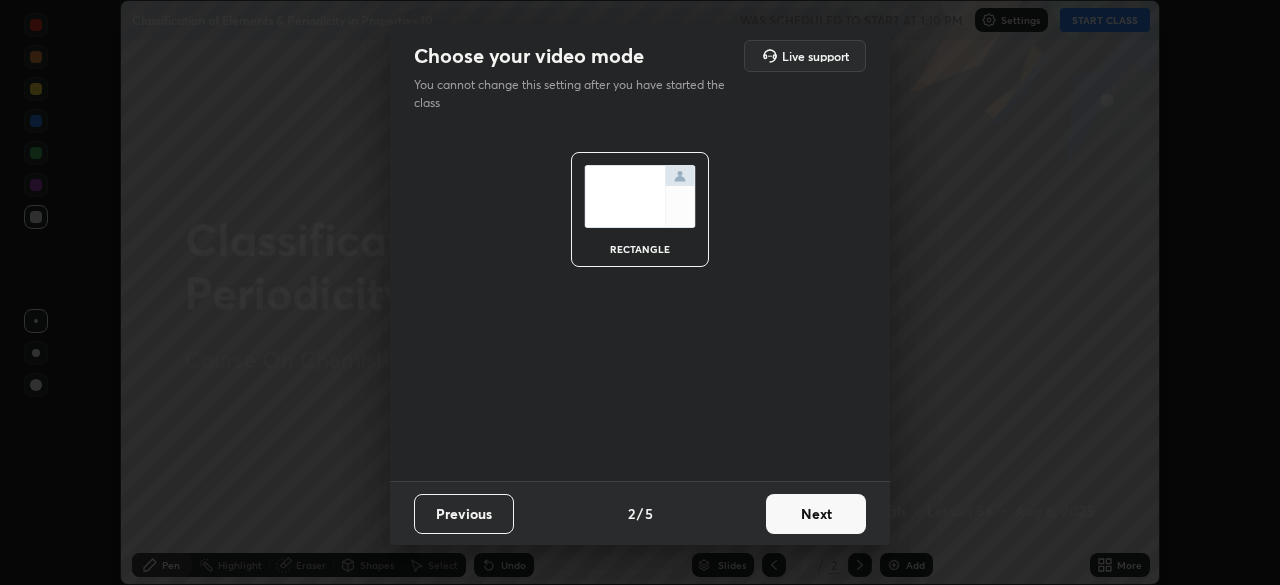 click on "Next" at bounding box center [816, 514] 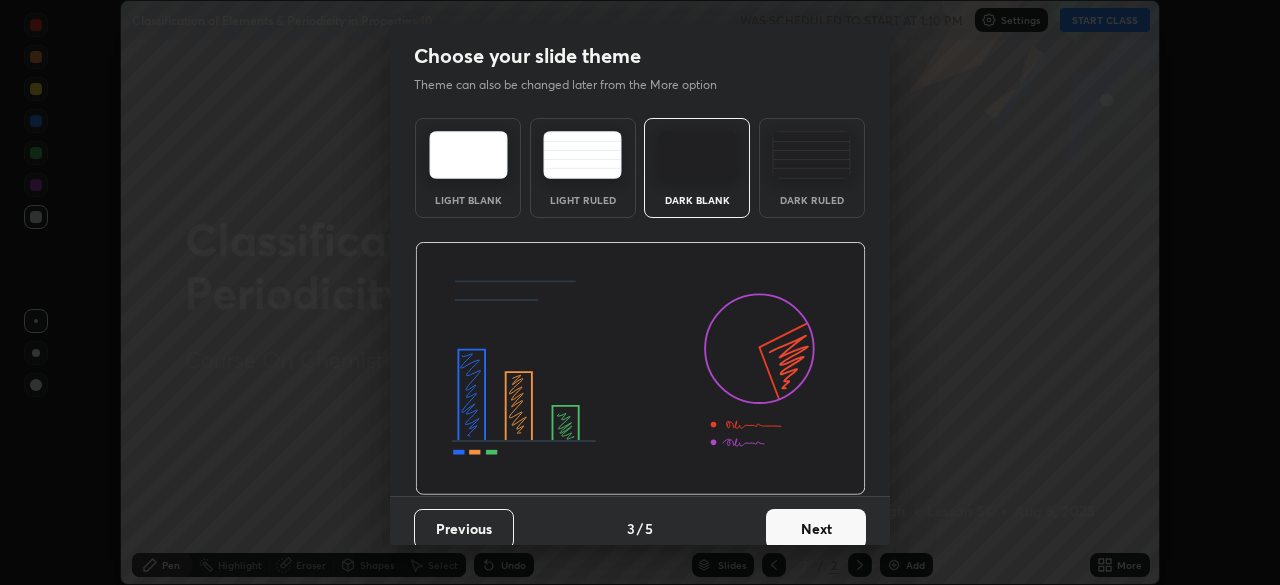 click on "Next" at bounding box center (816, 529) 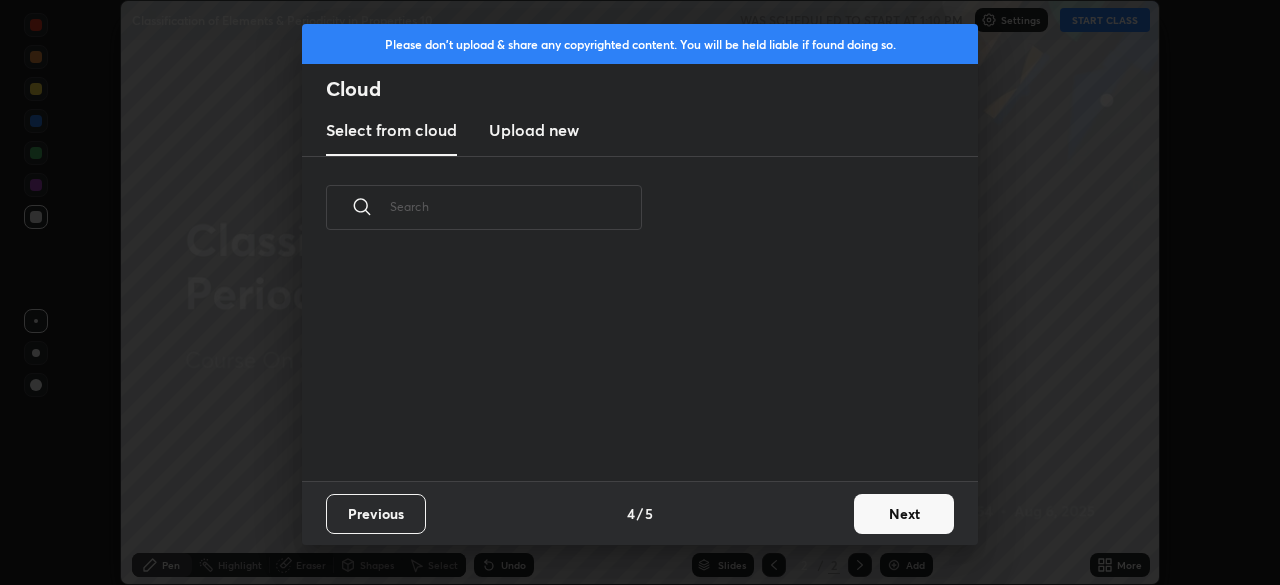click on "Next" at bounding box center [904, 514] 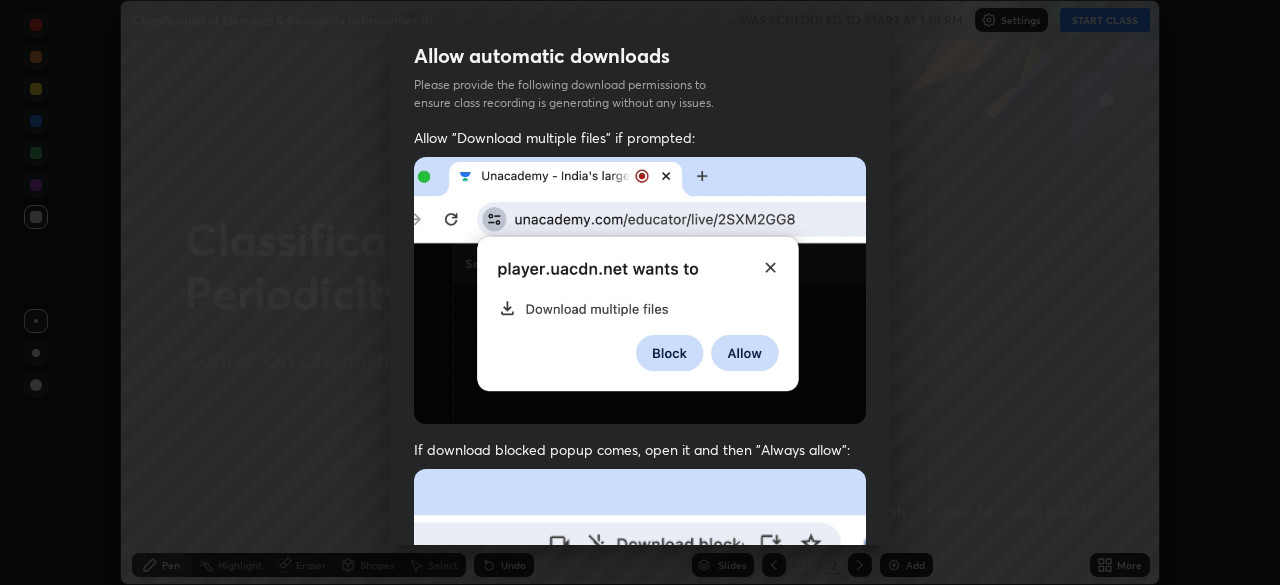 click on "Allow "Download multiple files" if prompted: If download blocked popup comes, open it and then "Always allow": I agree that if I don't provide required permissions, class recording will not be generated" at bounding box center (640, 549) 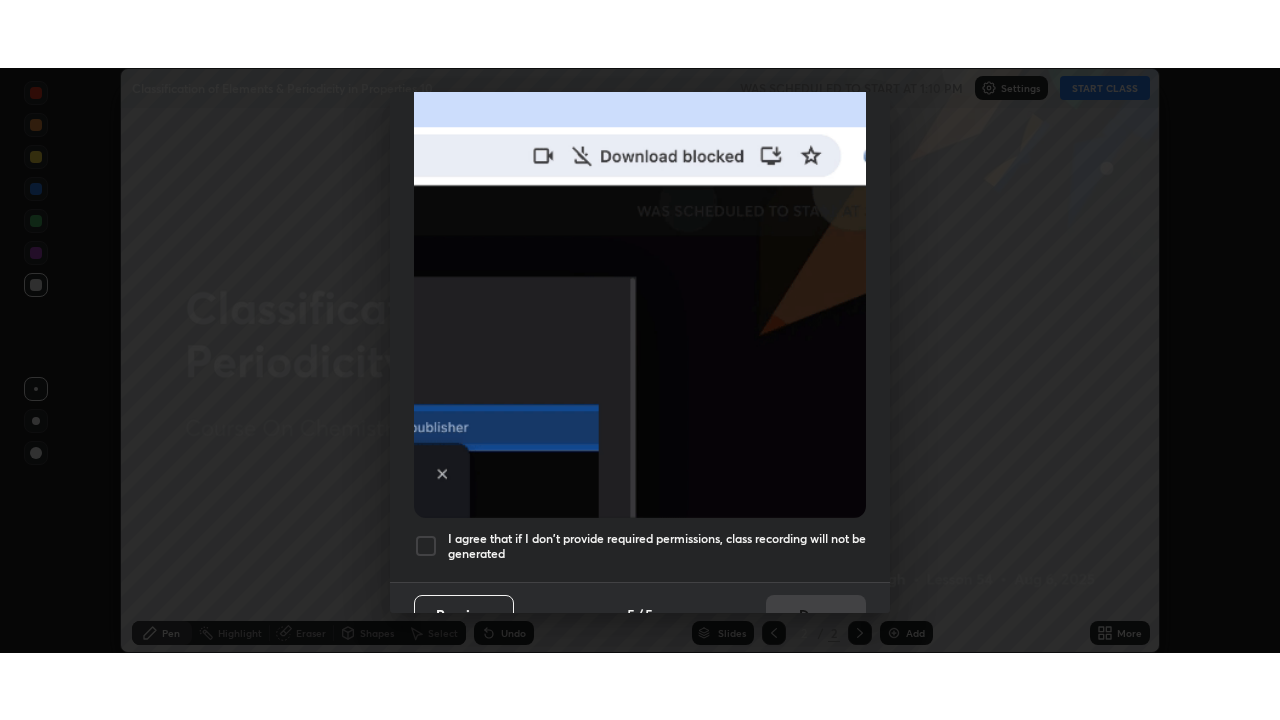 scroll, scrollTop: 479, scrollLeft: 0, axis: vertical 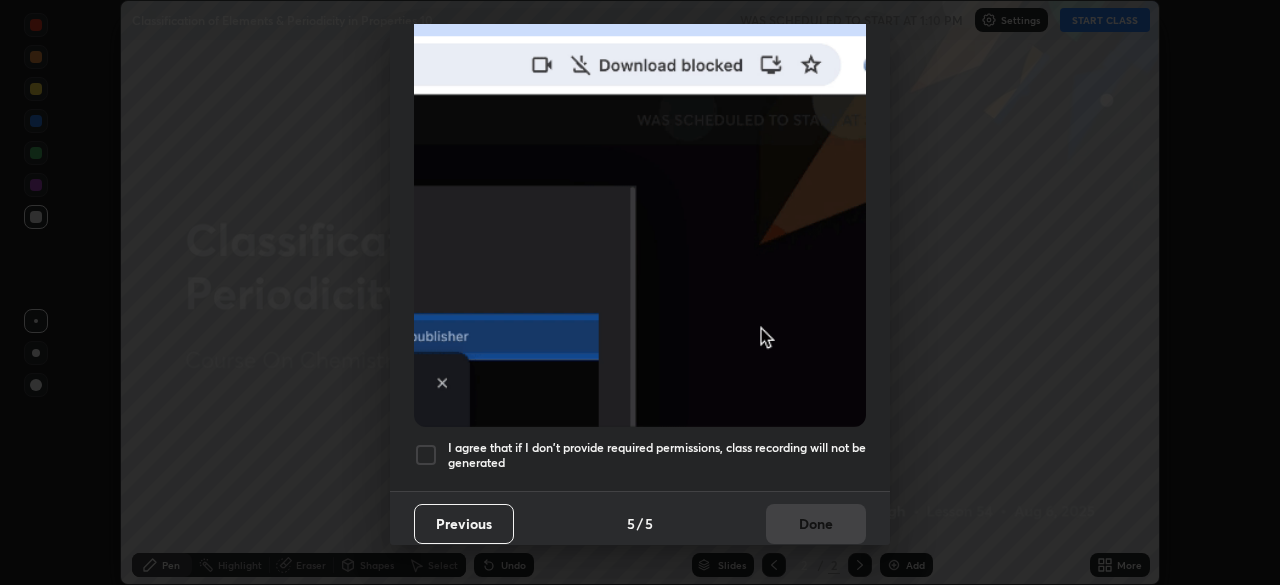 click at bounding box center (426, 455) 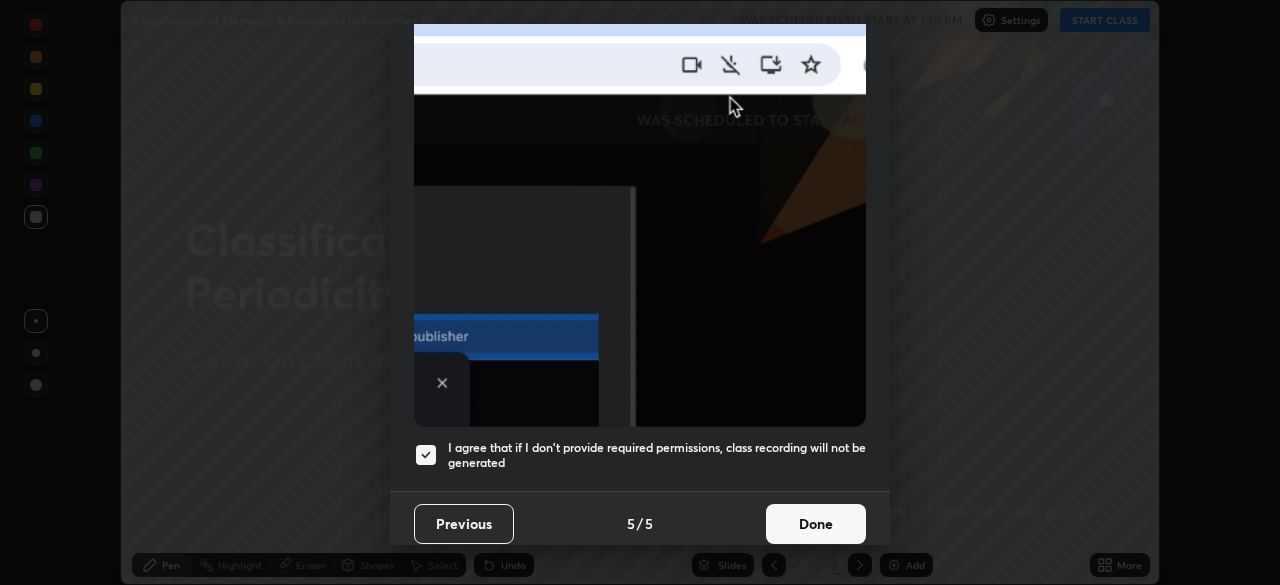 click on "Done" at bounding box center (816, 524) 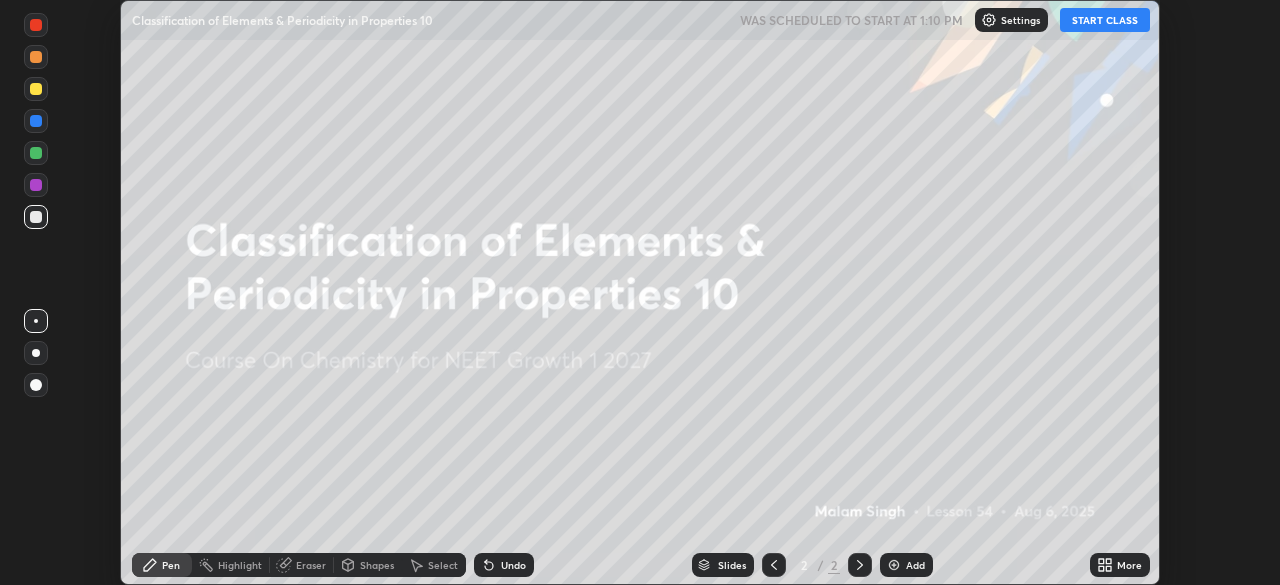click on "START CLASS" at bounding box center [1105, 20] 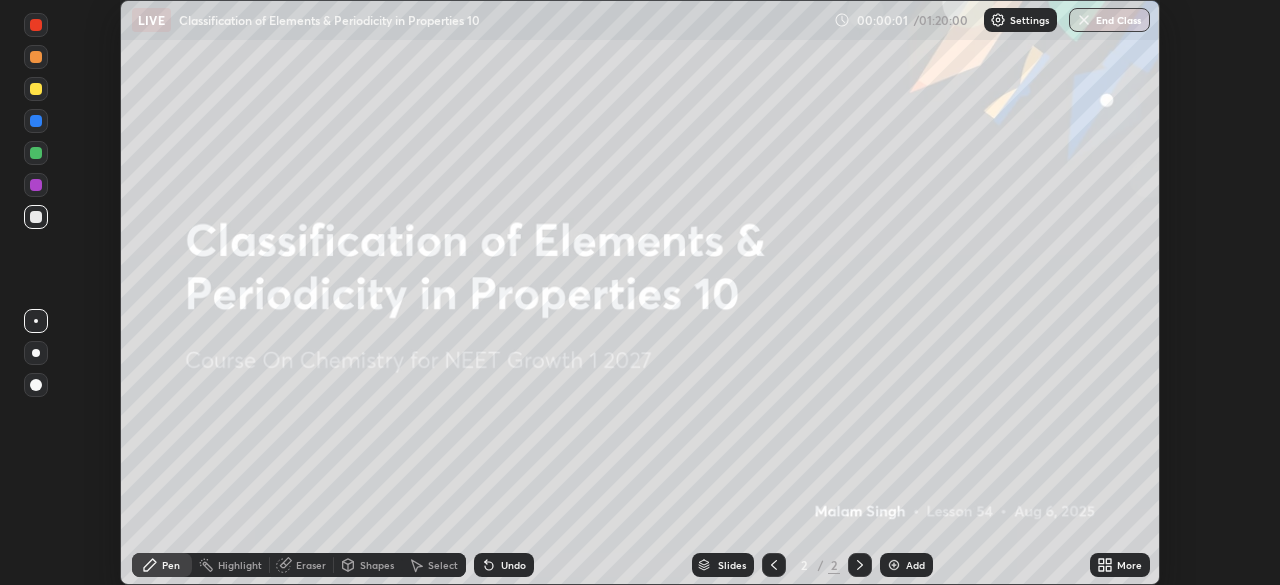 click 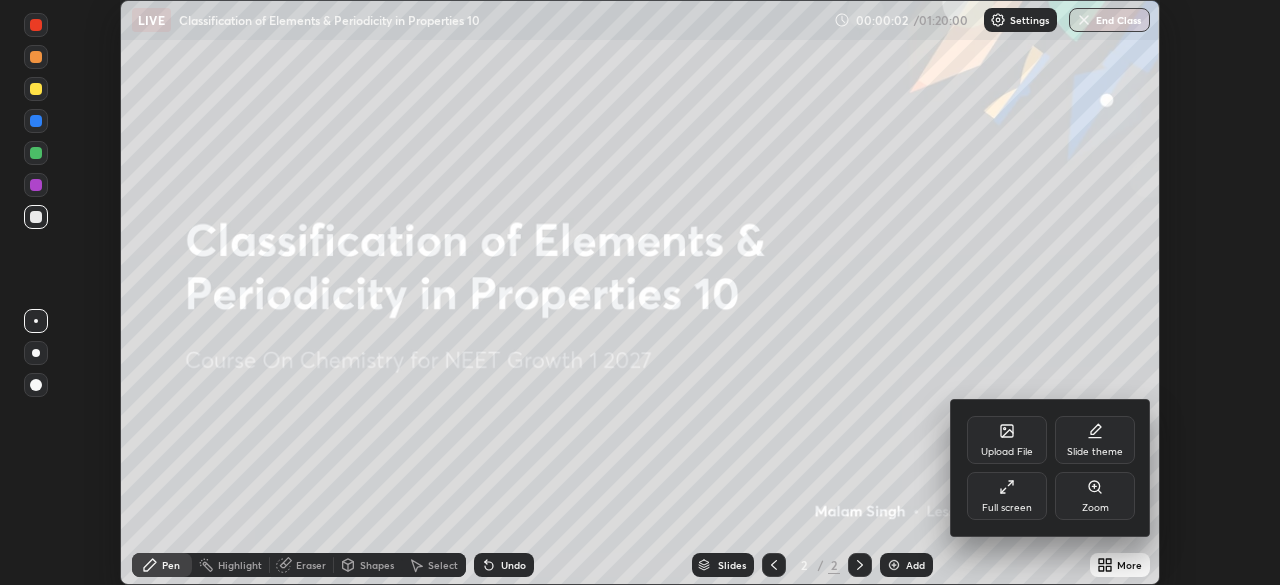 click on "Full screen" at bounding box center [1007, 508] 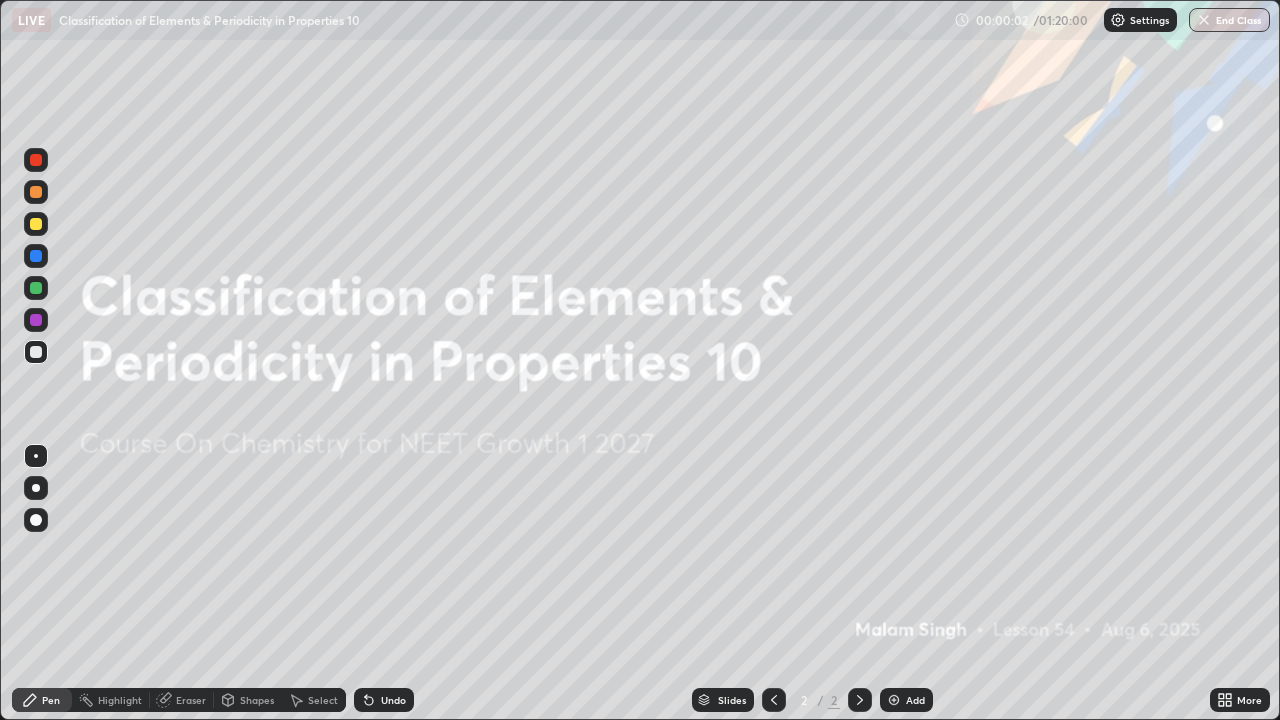 scroll, scrollTop: 99280, scrollLeft: 98720, axis: both 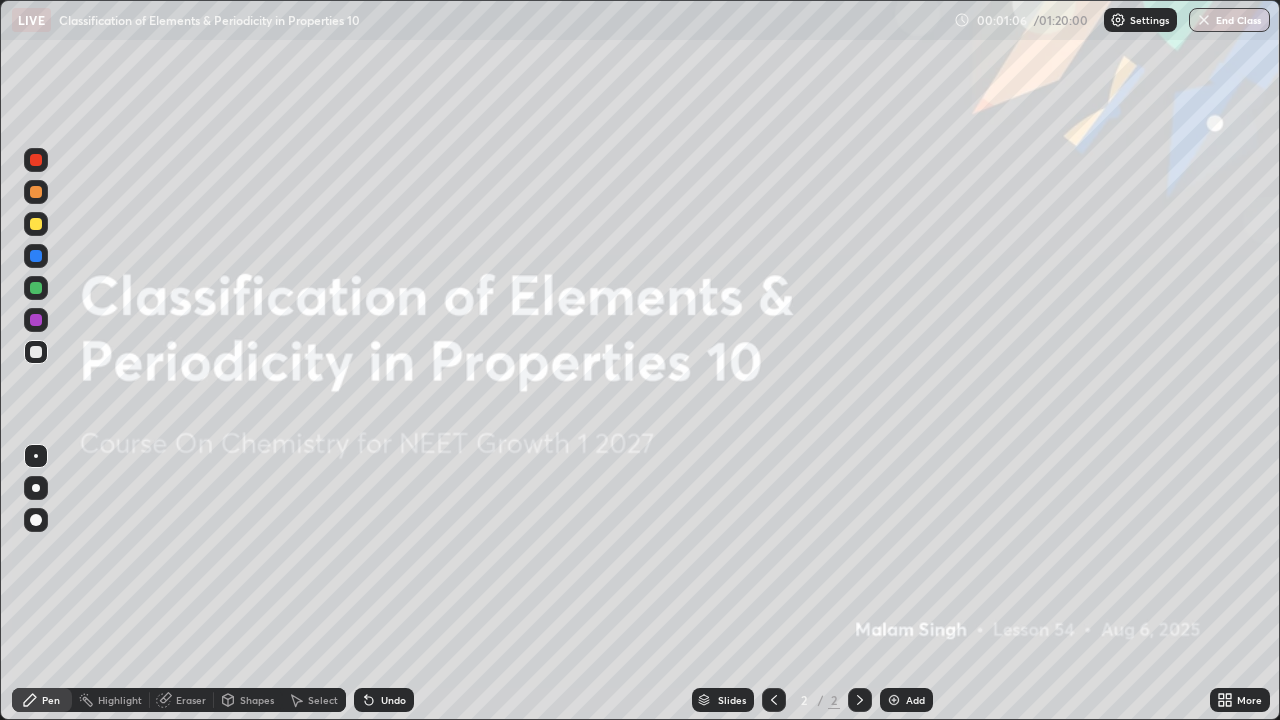 click at bounding box center [894, 700] 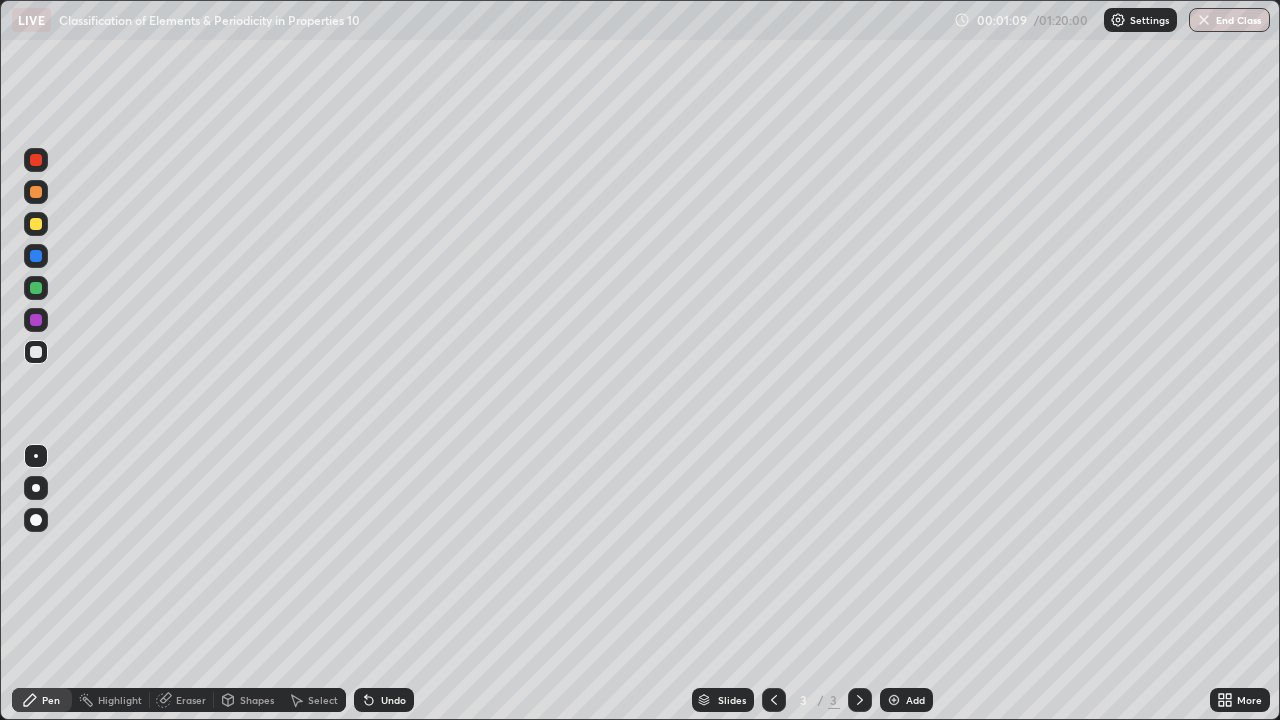 click at bounding box center (36, 488) 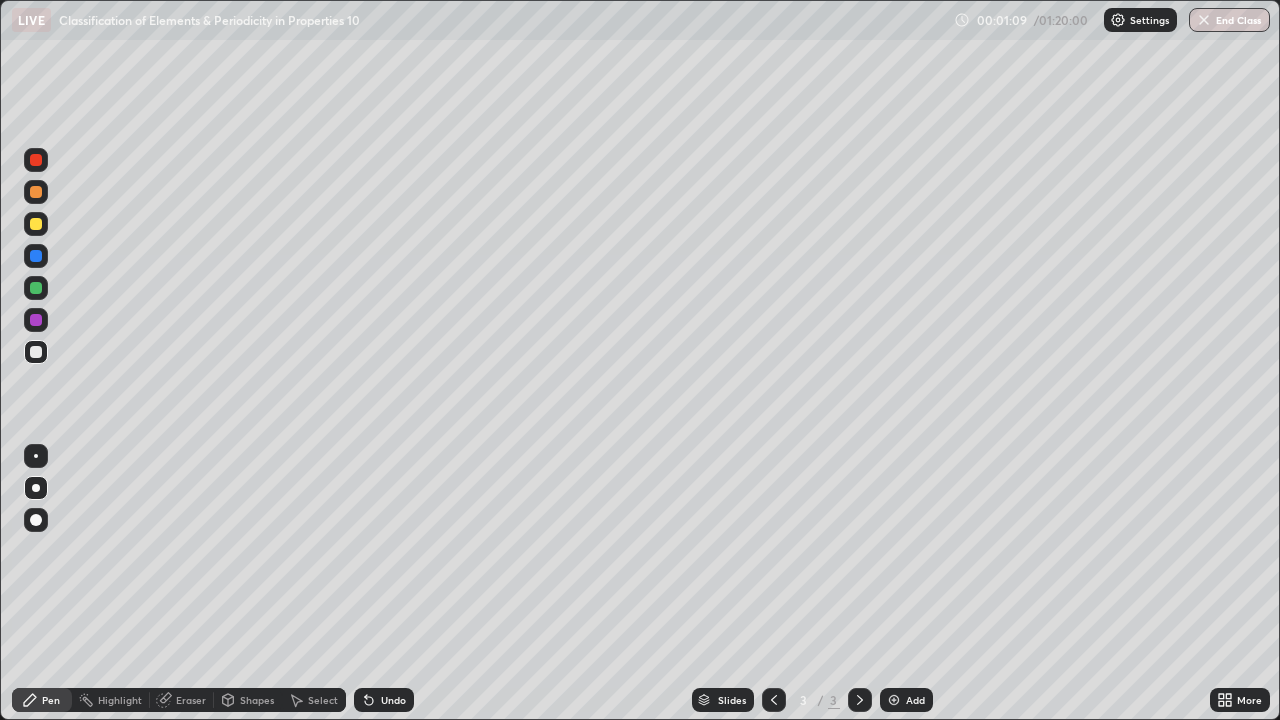 click at bounding box center (36, 192) 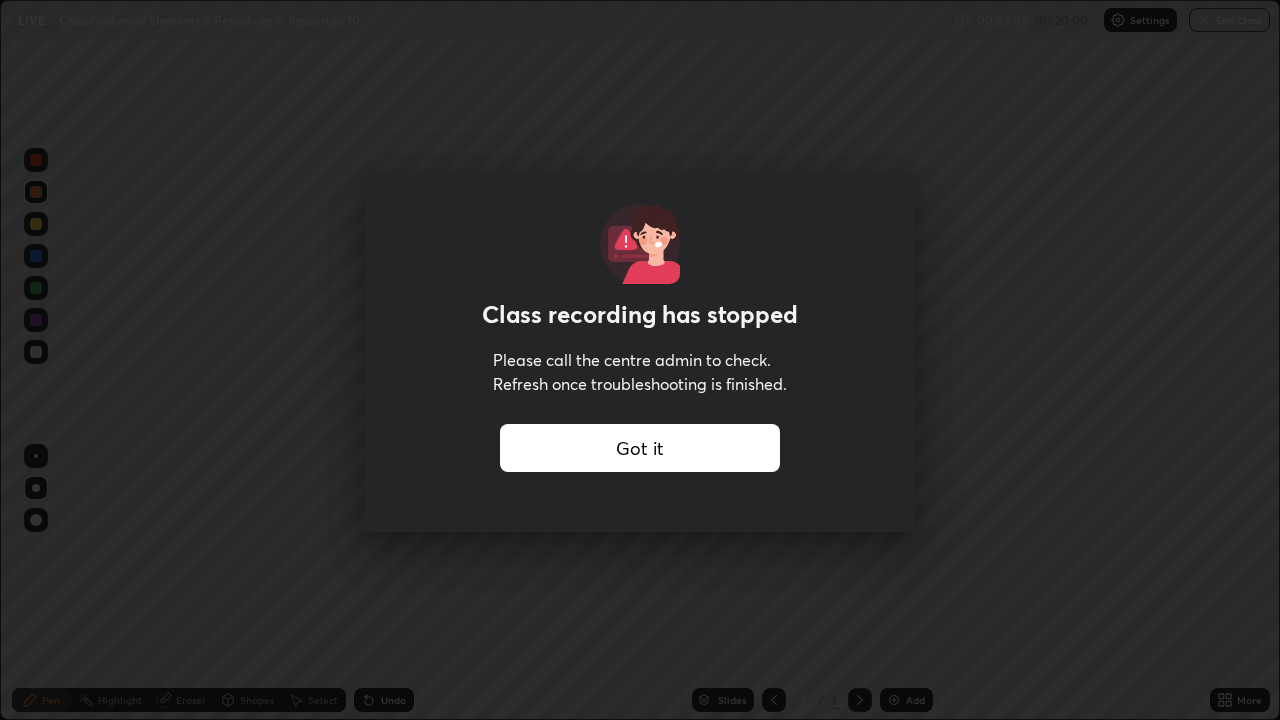 click on "Got it" at bounding box center [640, 448] 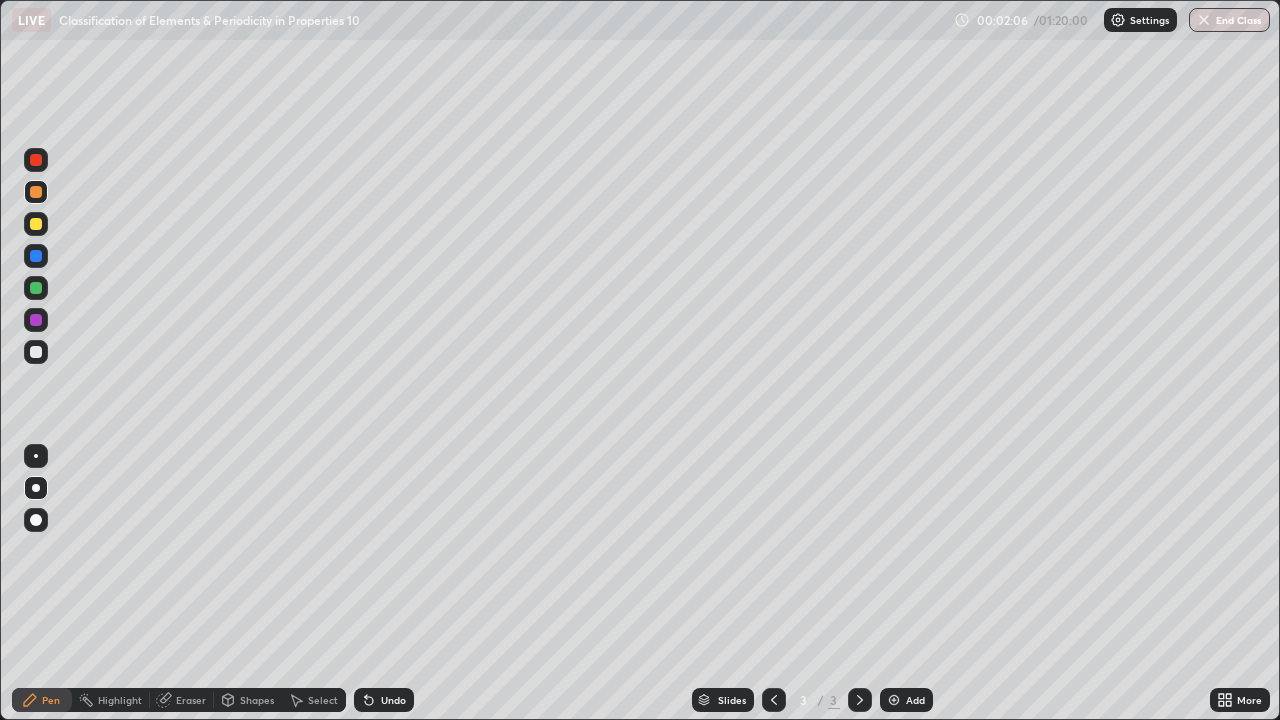 click at bounding box center (1118, 20) 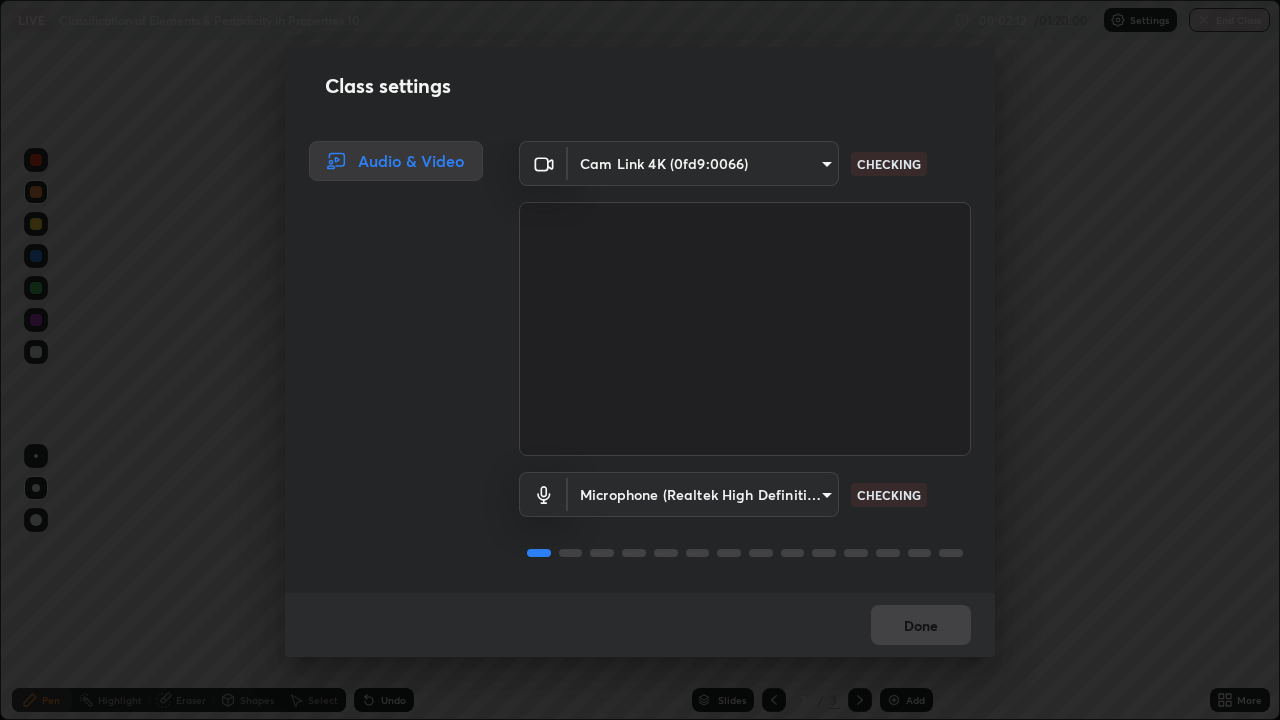 scroll, scrollTop: 2, scrollLeft: 0, axis: vertical 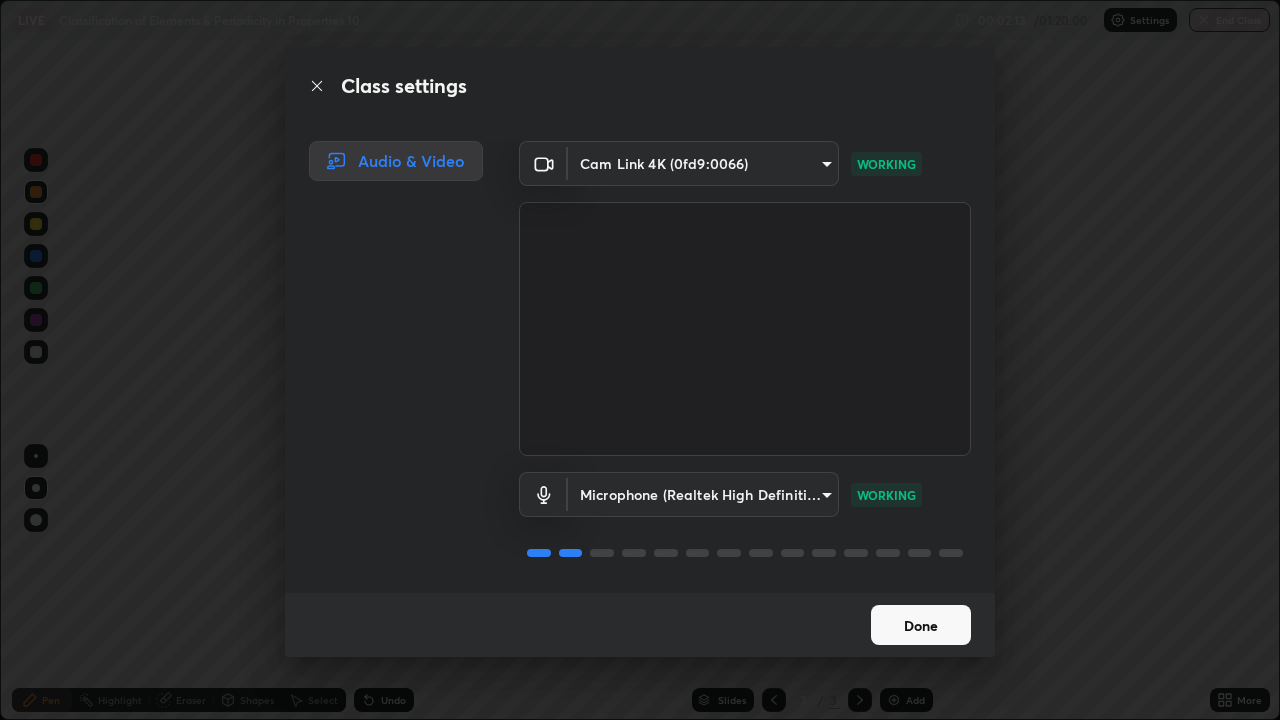 click on "Done" at bounding box center [921, 625] 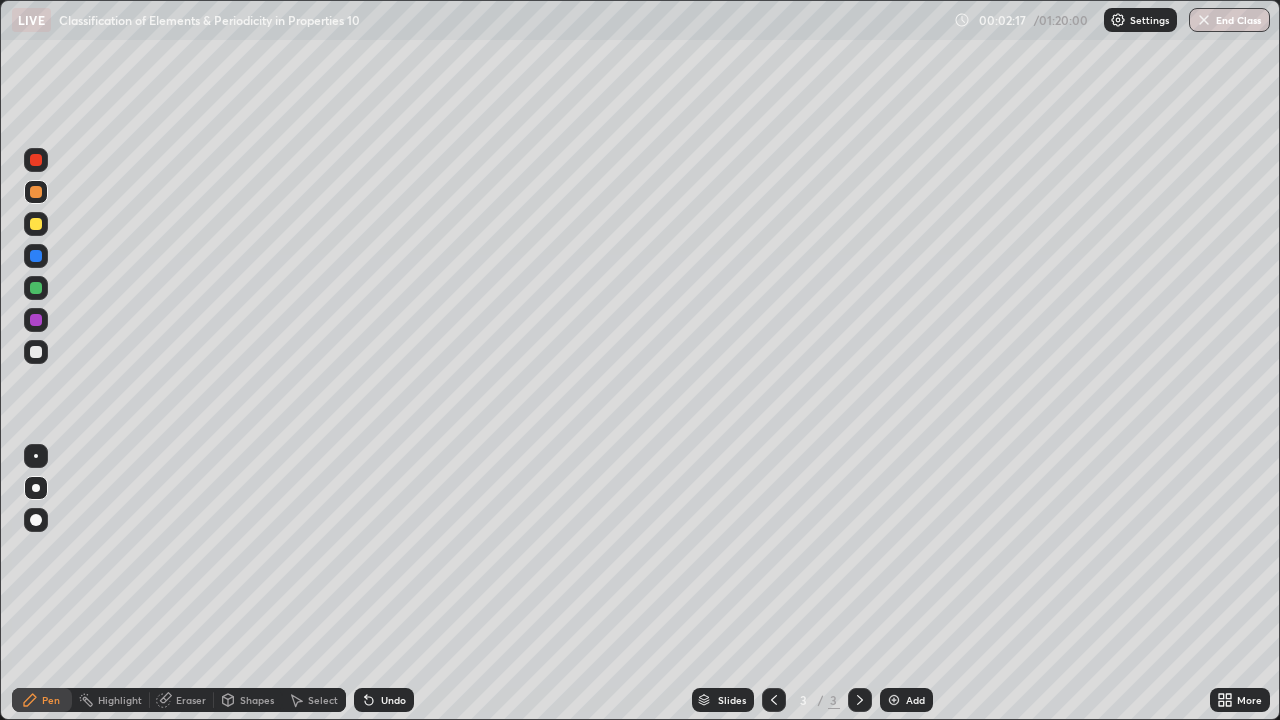 click at bounding box center [36, 224] 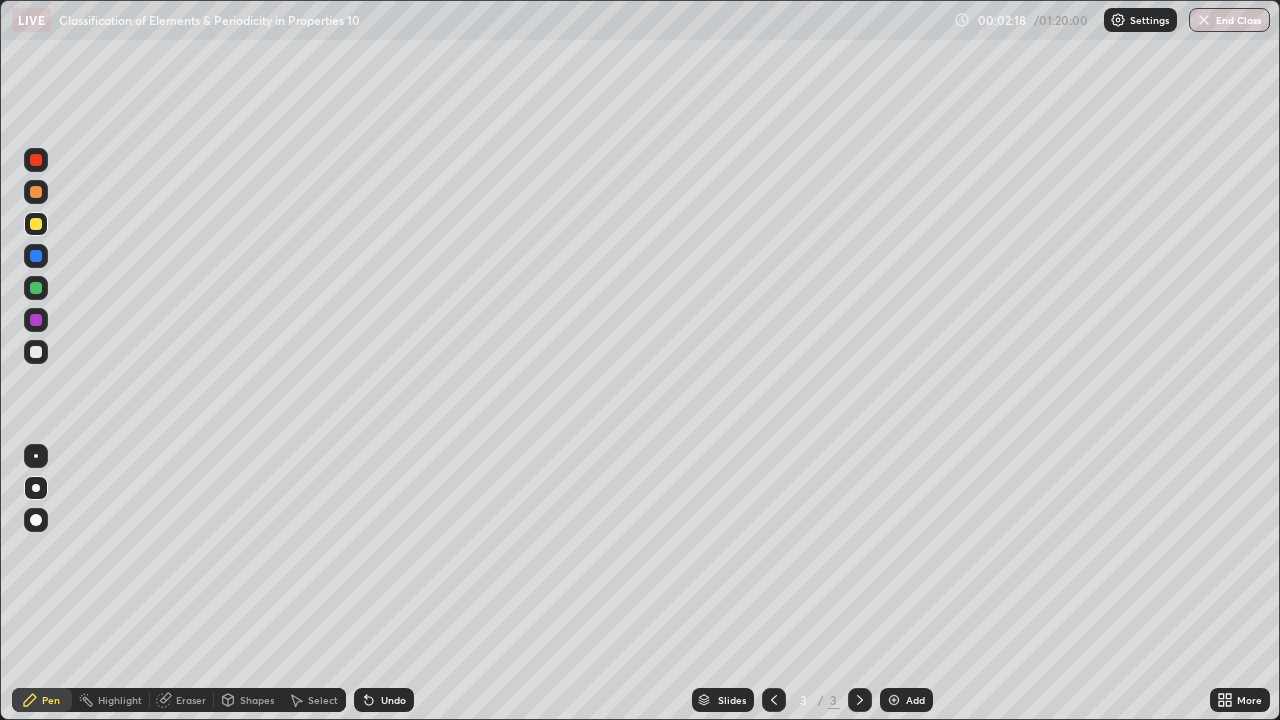 click at bounding box center [36, 192] 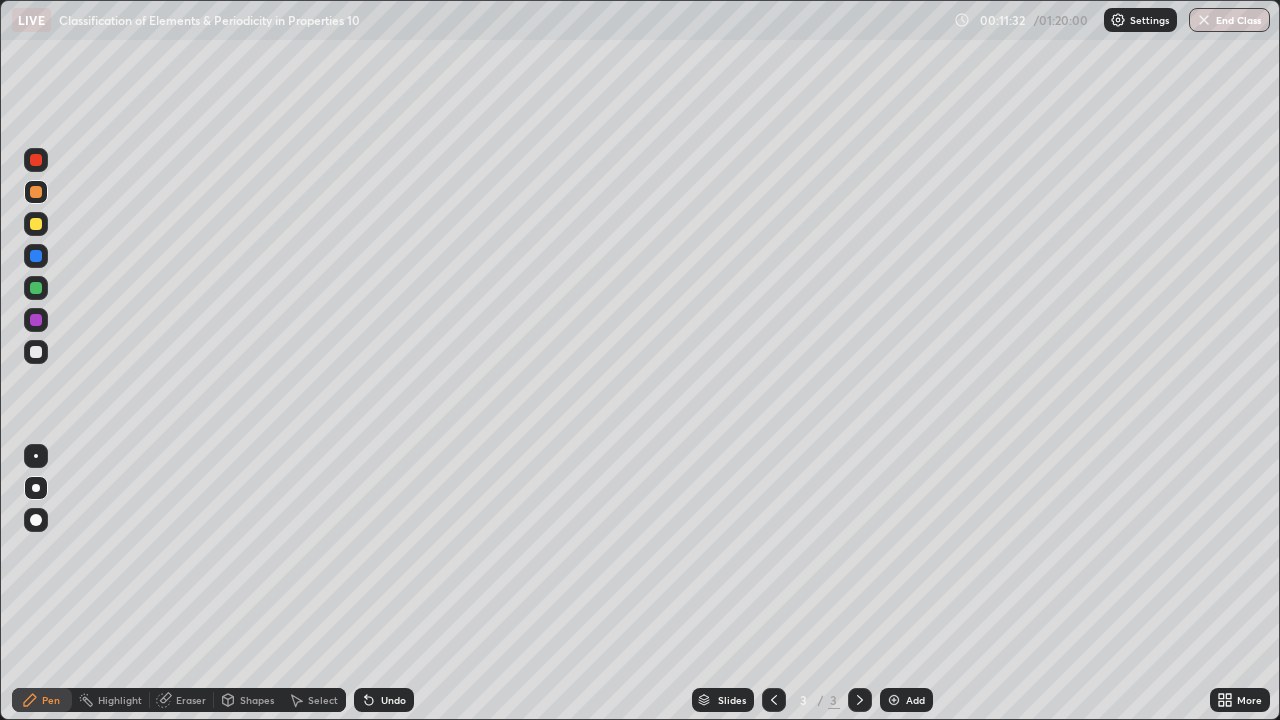 click at bounding box center [36, 352] 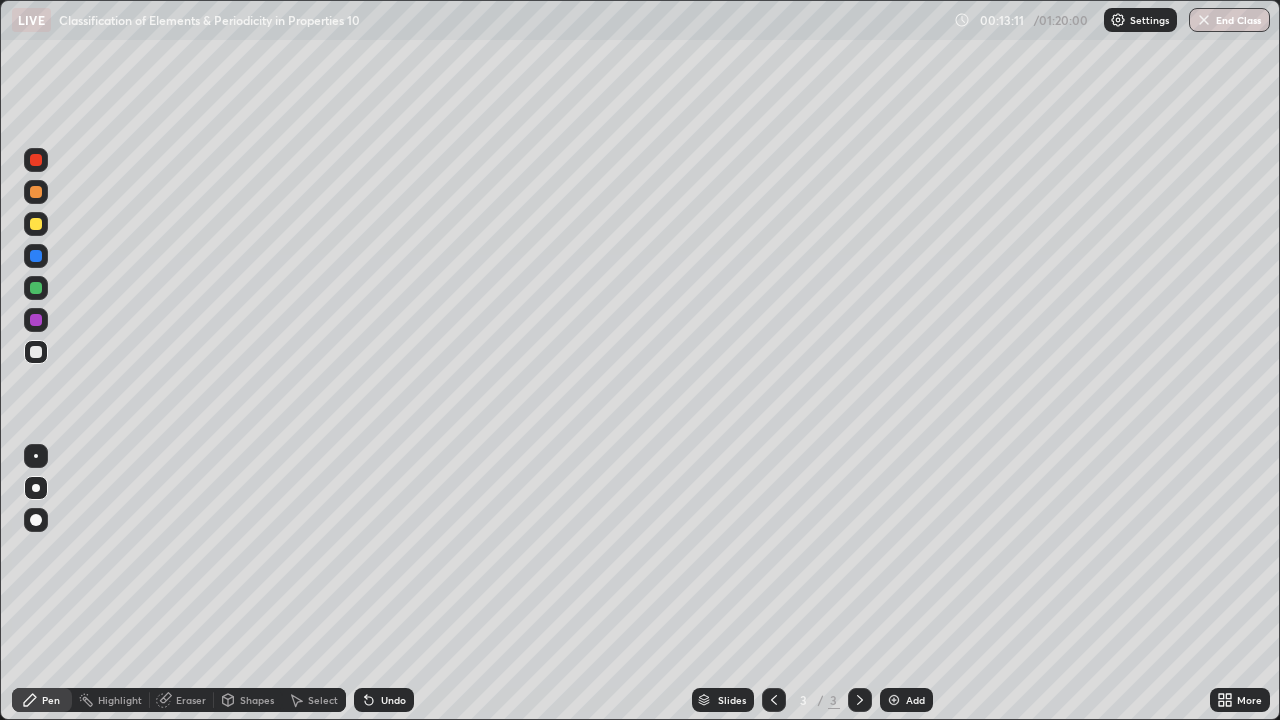 click at bounding box center (894, 700) 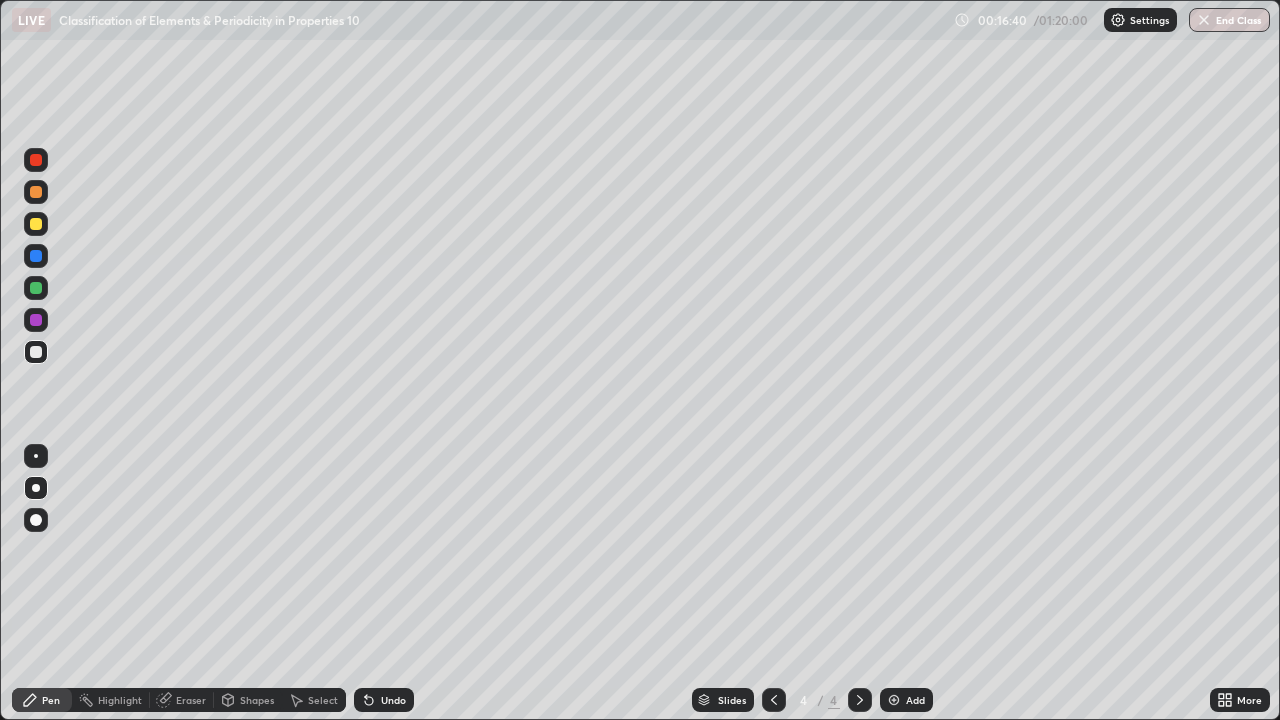 click at bounding box center (894, 700) 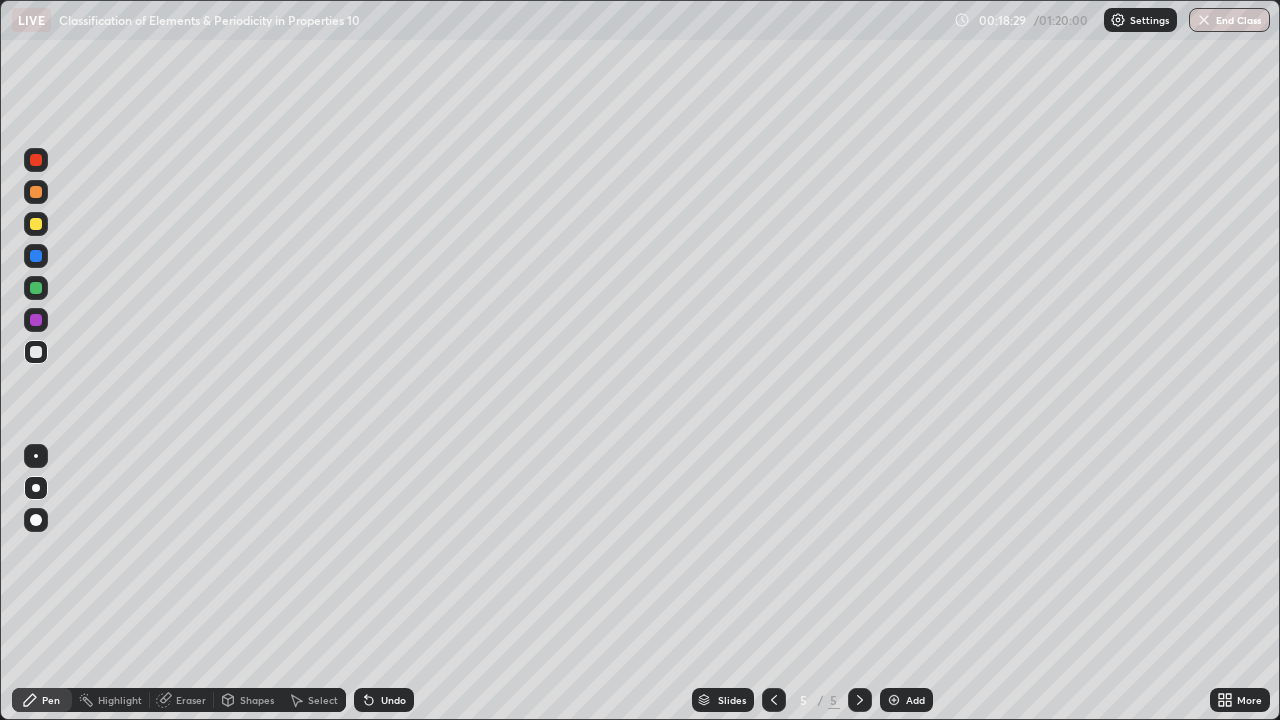 click at bounding box center (774, 700) 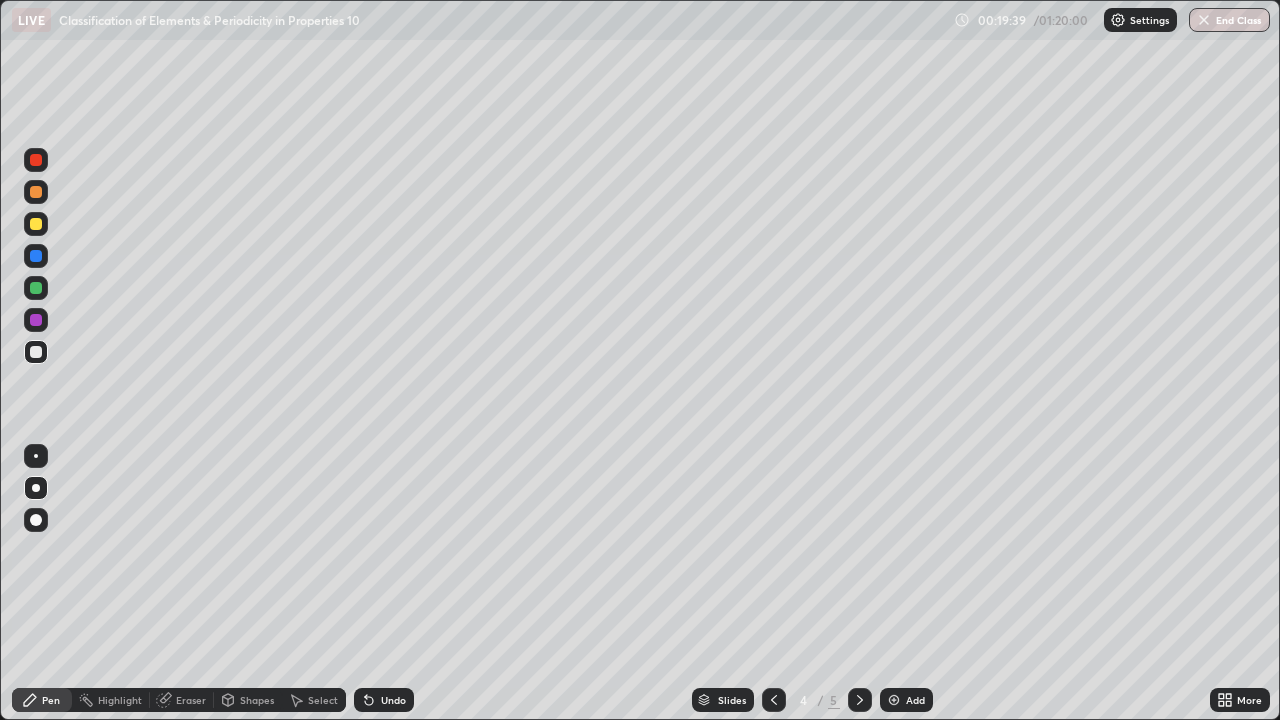 click at bounding box center [894, 700] 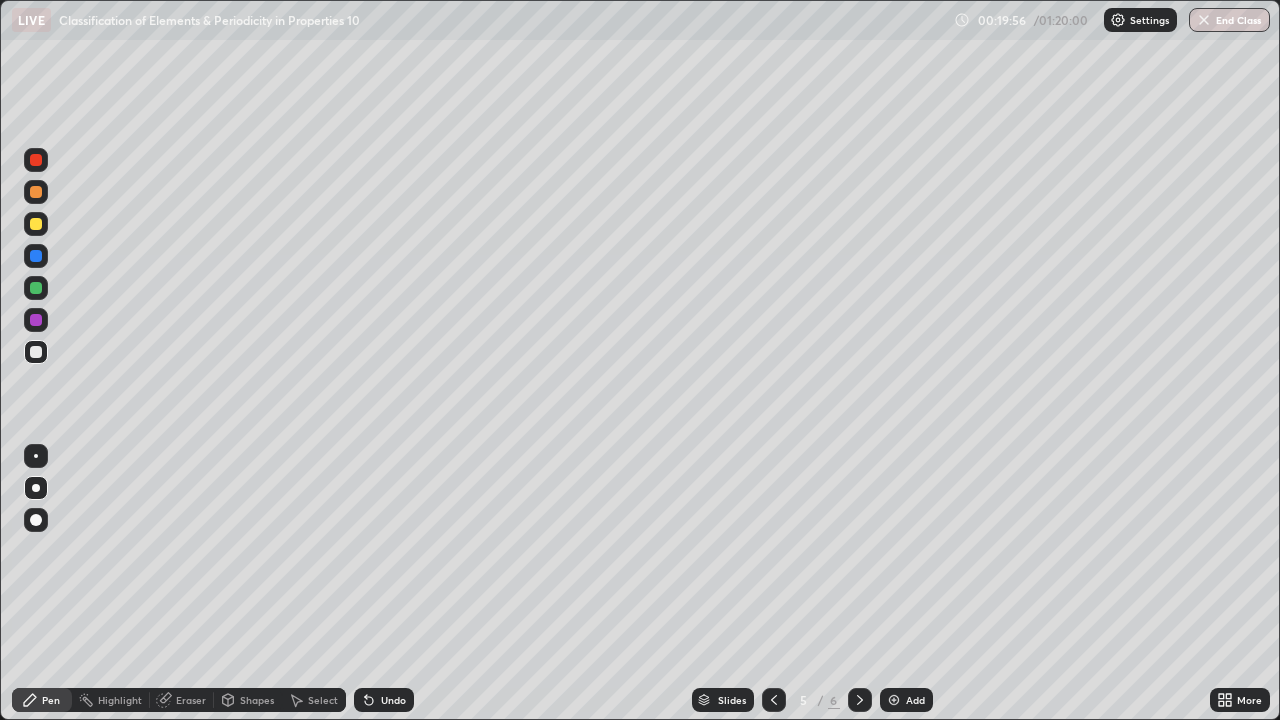 click on "Undo" at bounding box center [384, 700] 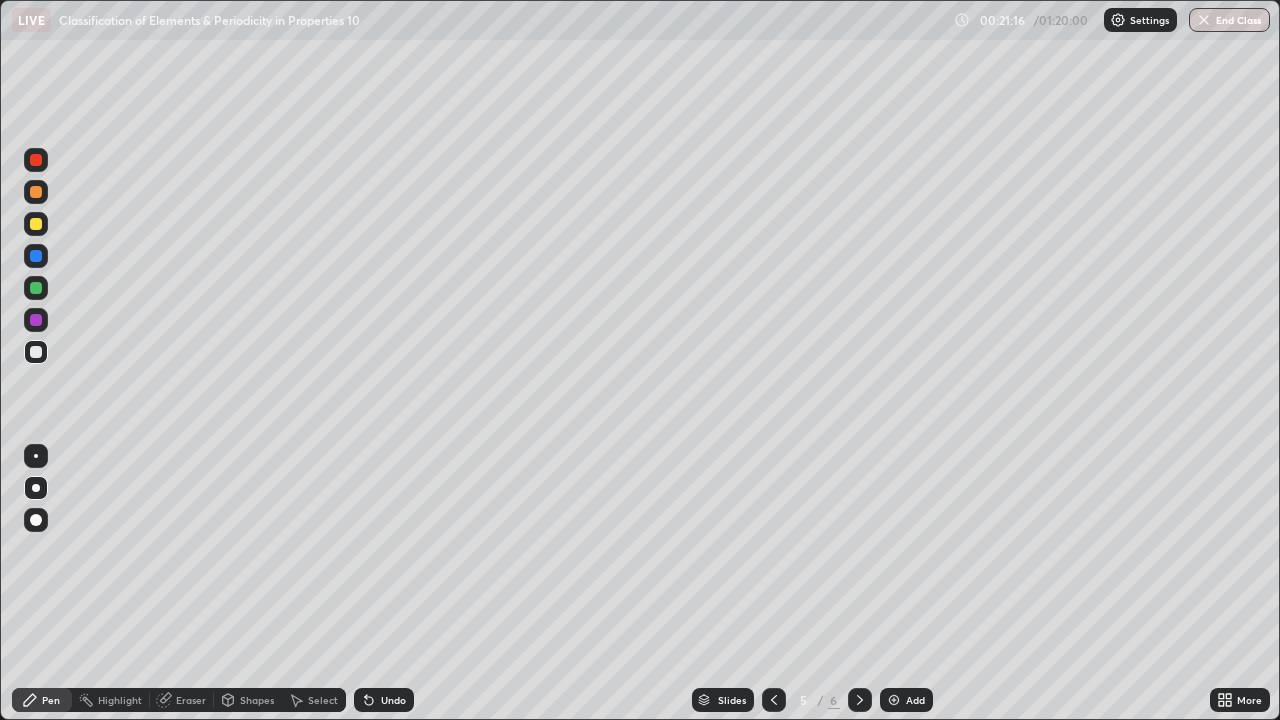 click at bounding box center [894, 700] 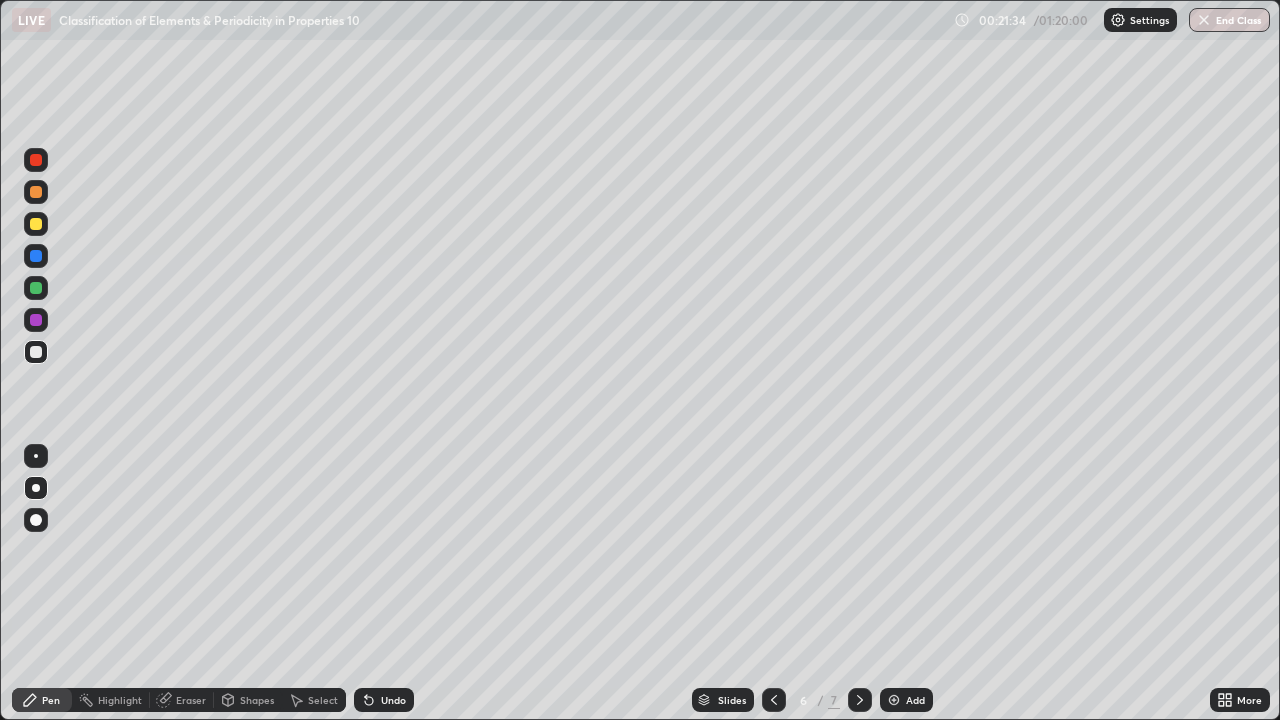 click on "Eraser" at bounding box center [191, 700] 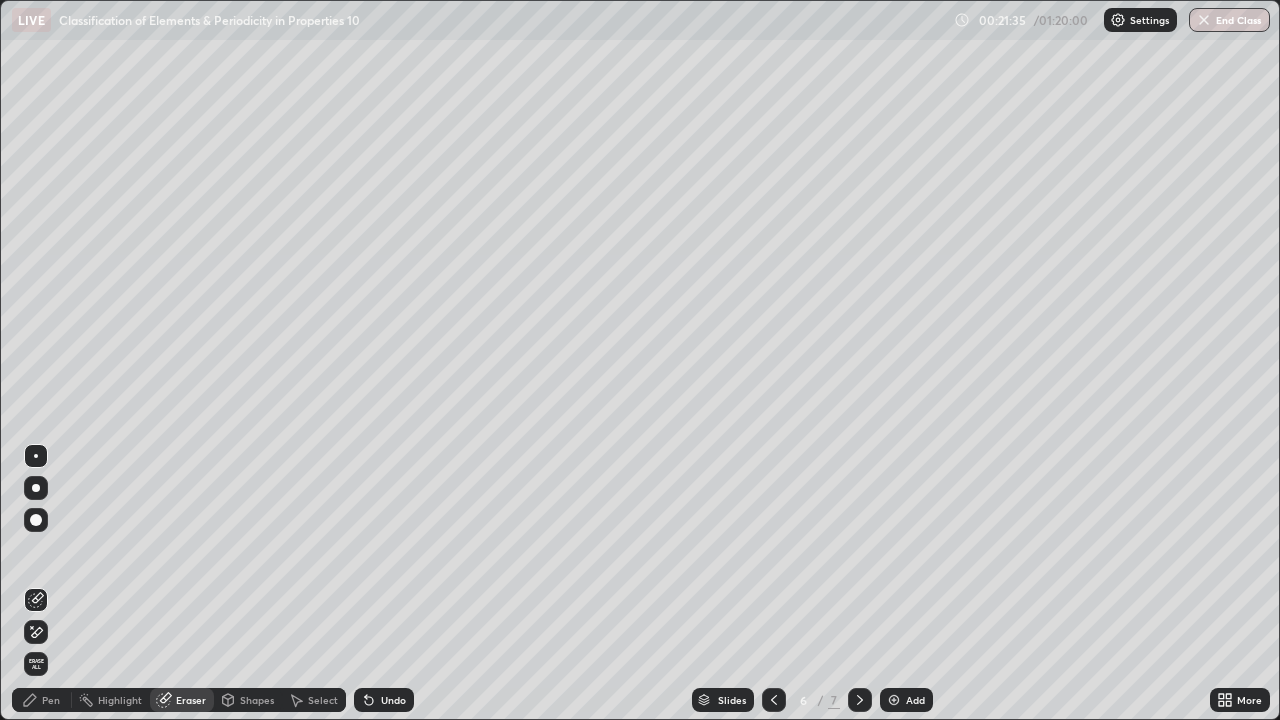 click on "Pen" at bounding box center [51, 700] 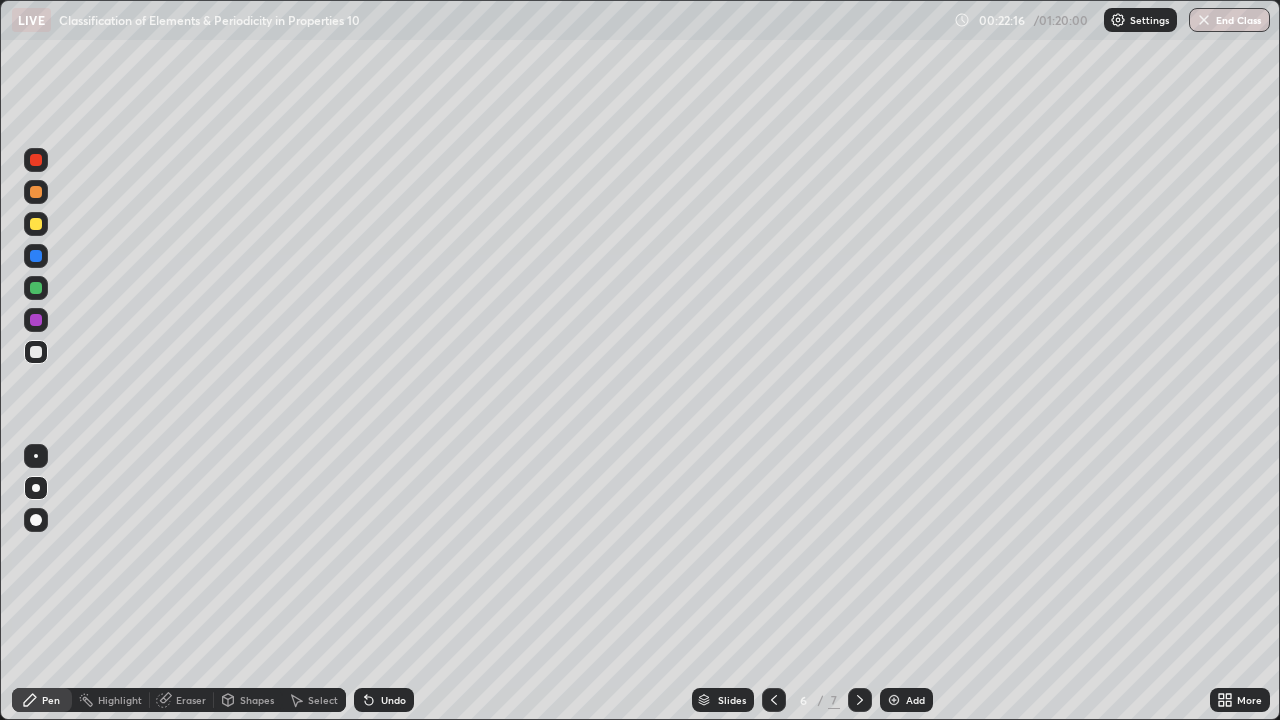 click at bounding box center (36, 224) 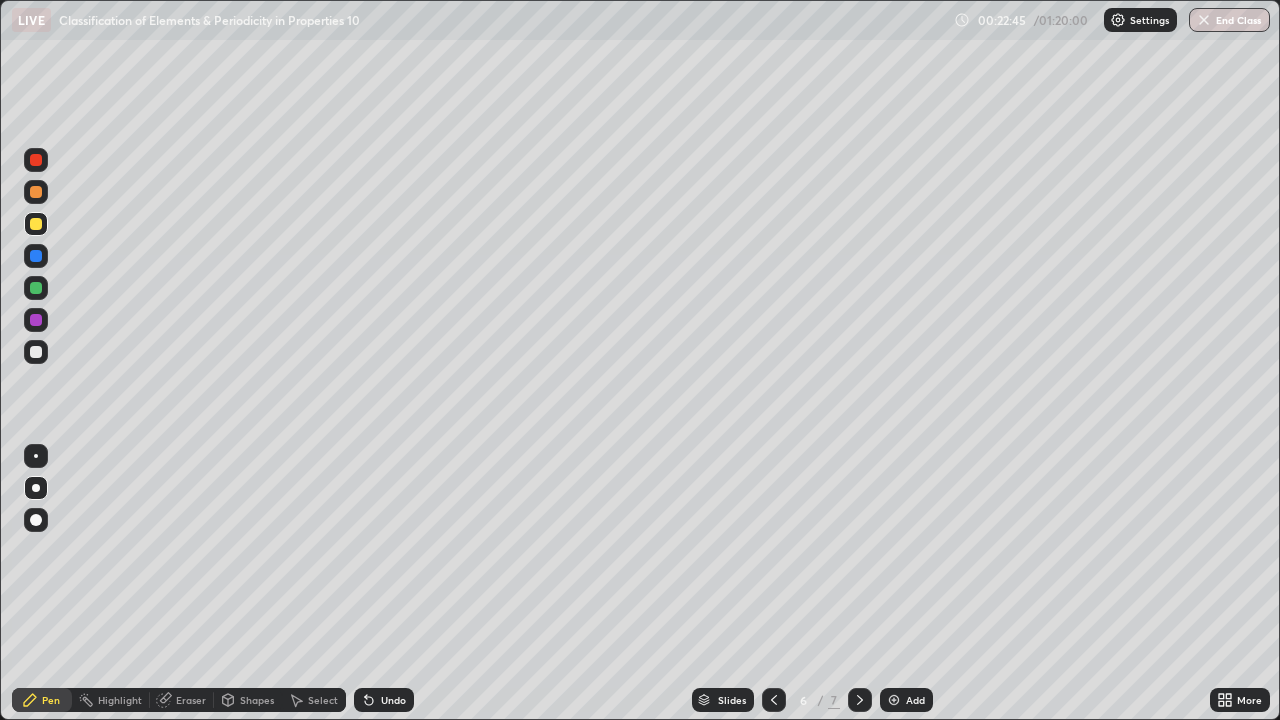 click at bounding box center (36, 352) 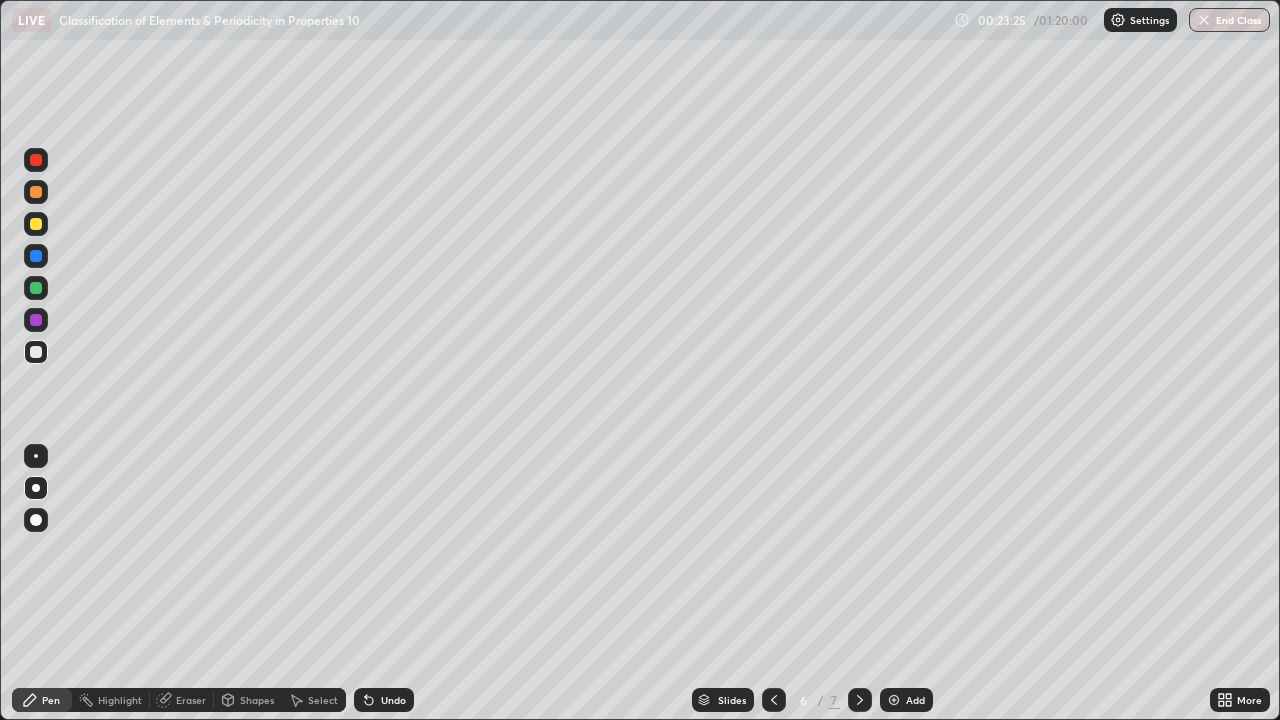 click at bounding box center (36, 288) 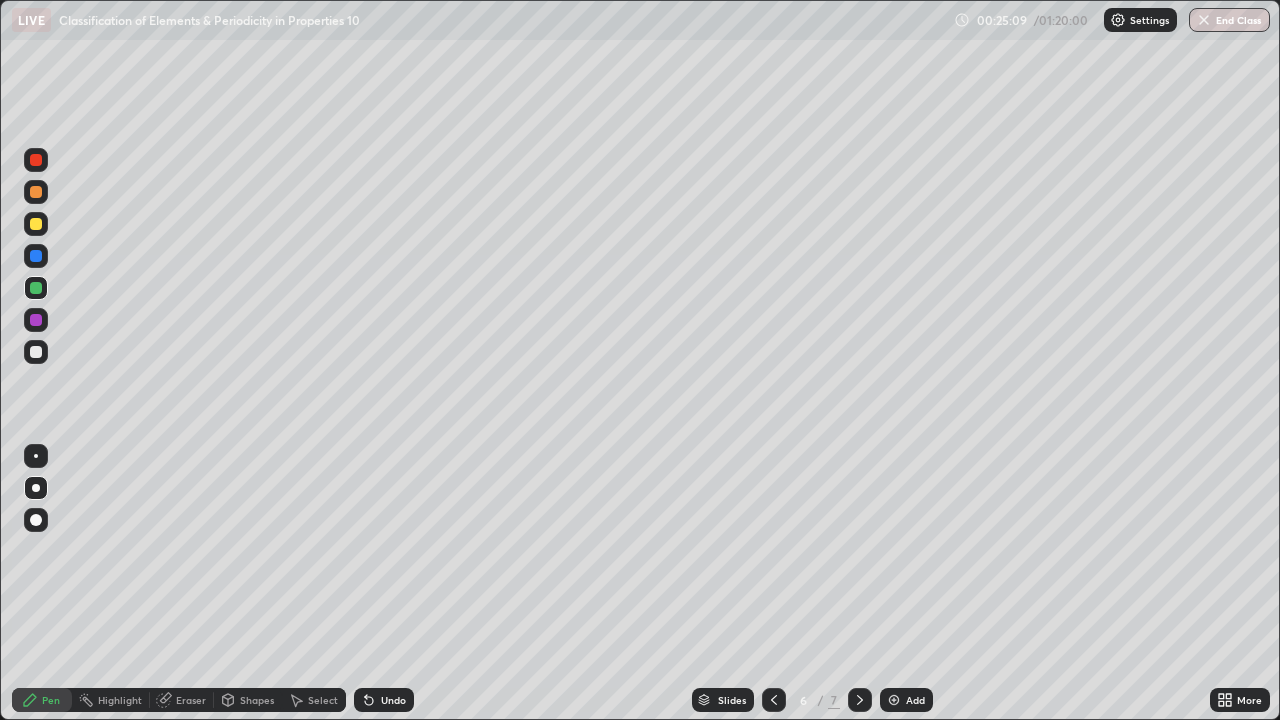 click on "Add" at bounding box center [906, 700] 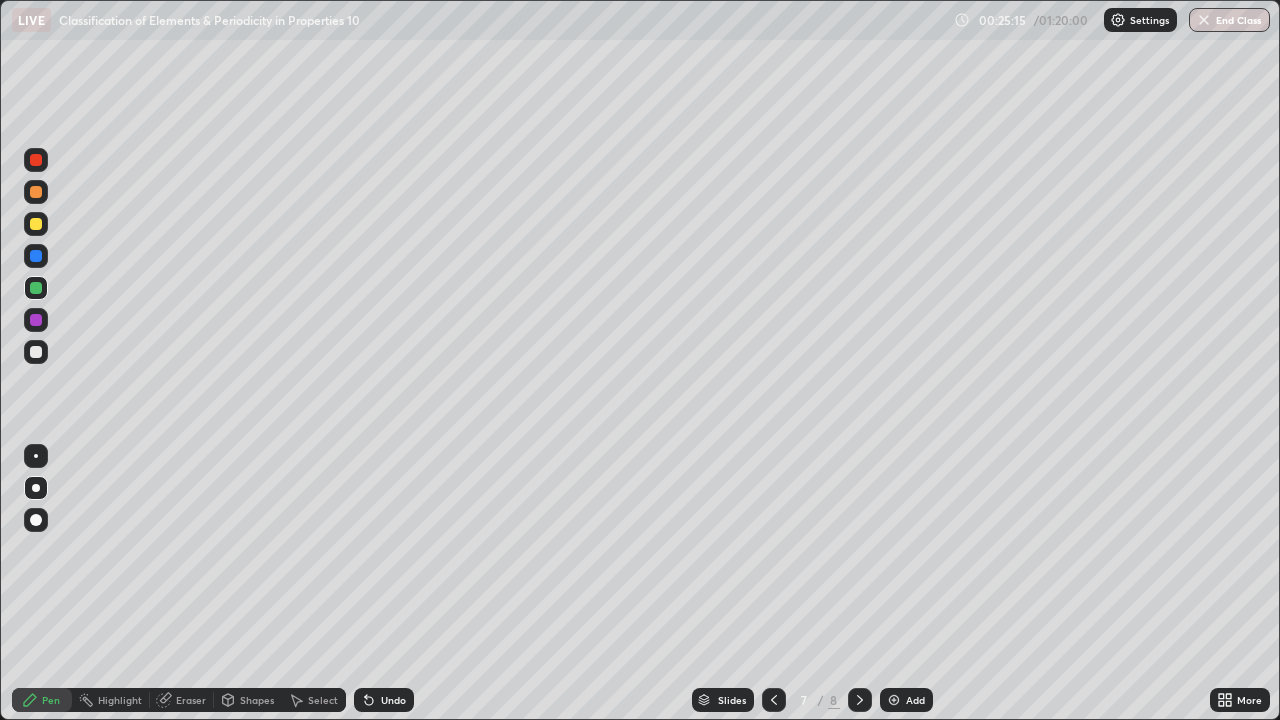 click at bounding box center (36, 352) 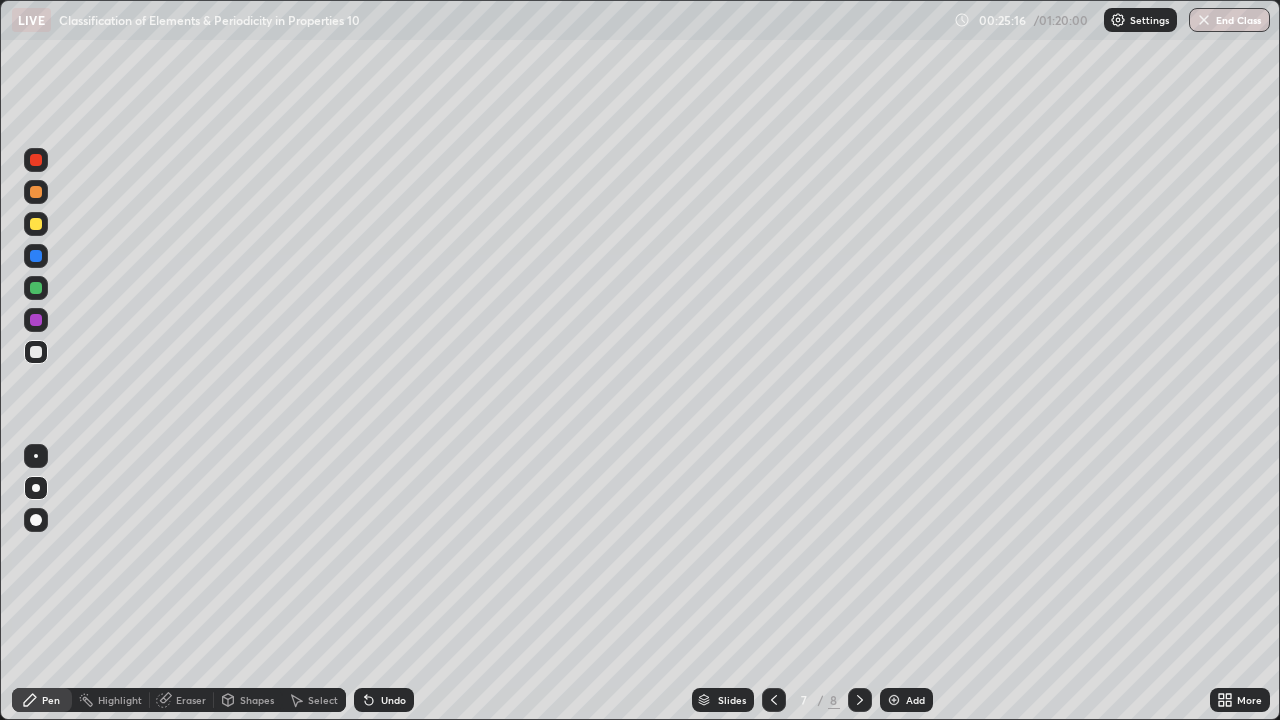 click at bounding box center (36, 192) 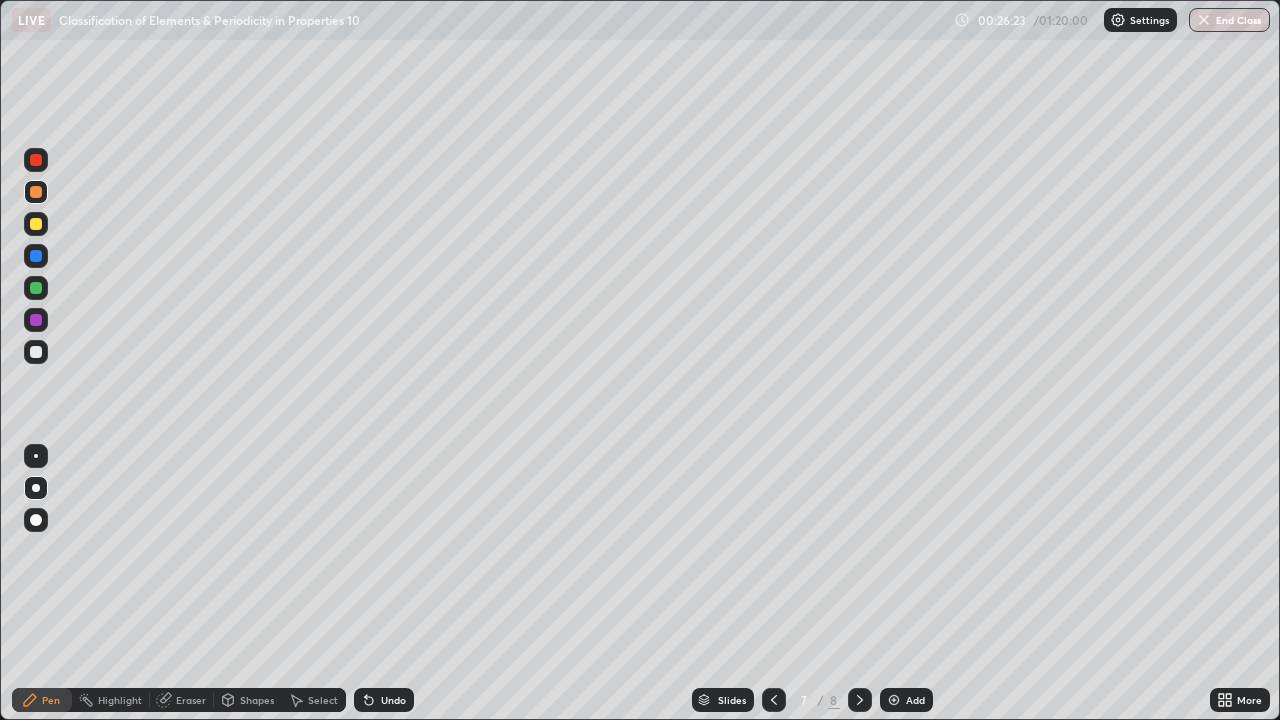 click on "Eraser" at bounding box center [191, 700] 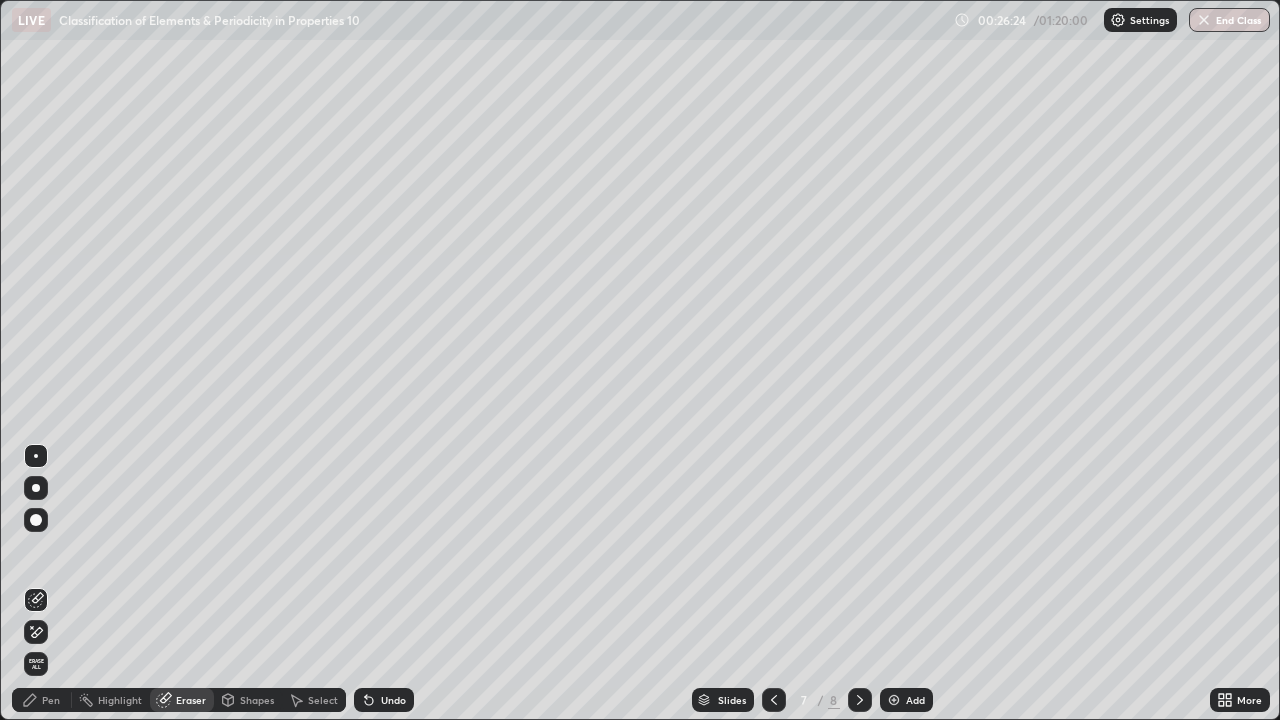 click on "Select" at bounding box center [323, 700] 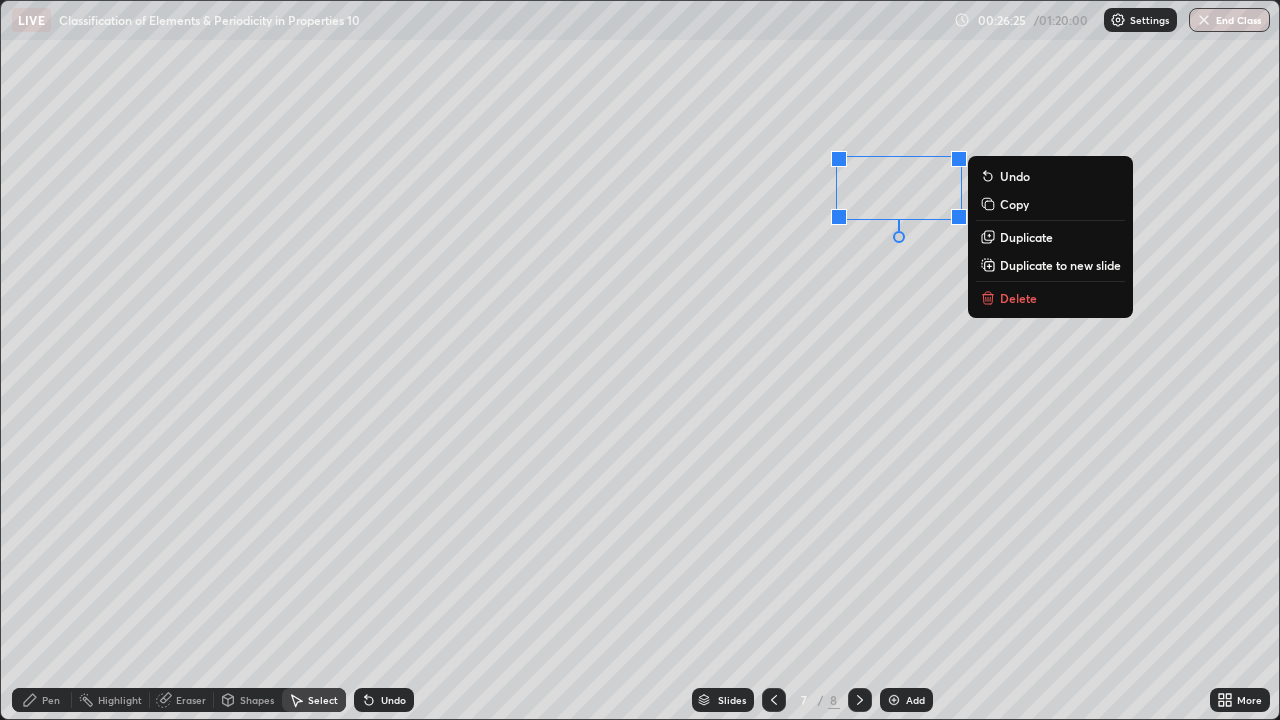 click on "Delete" at bounding box center (1050, 298) 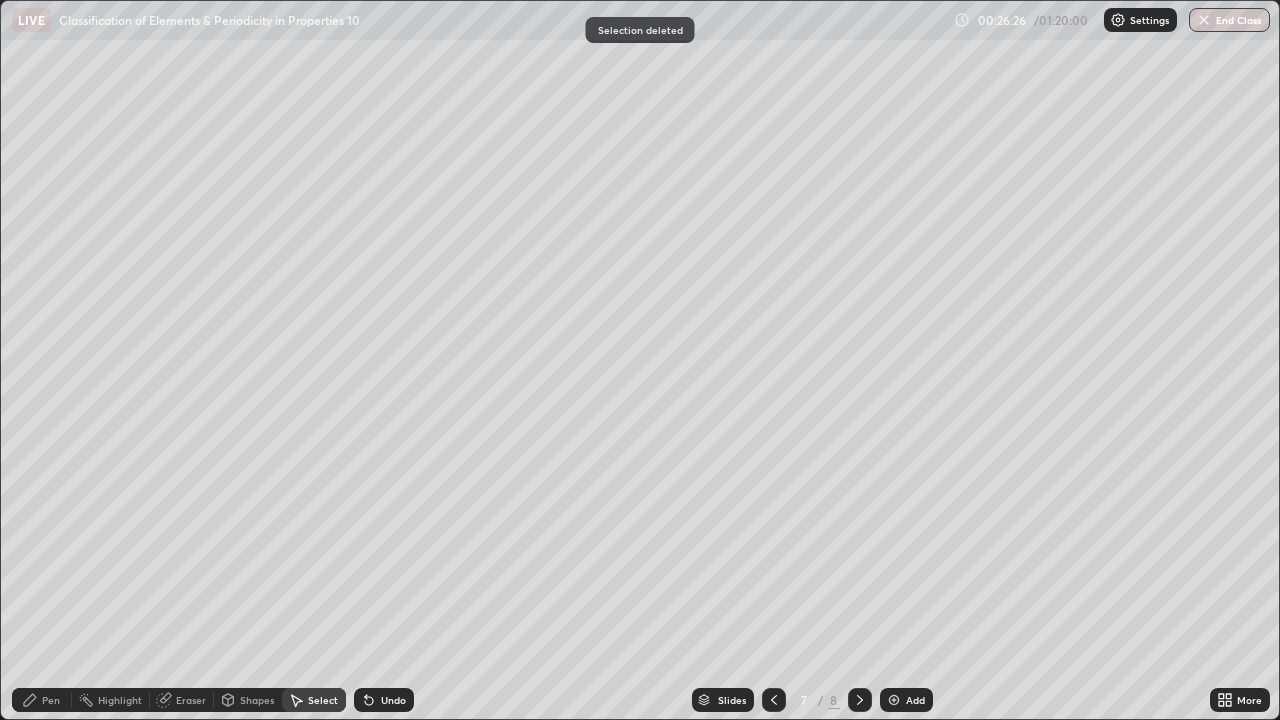 click on "Pen" at bounding box center (51, 700) 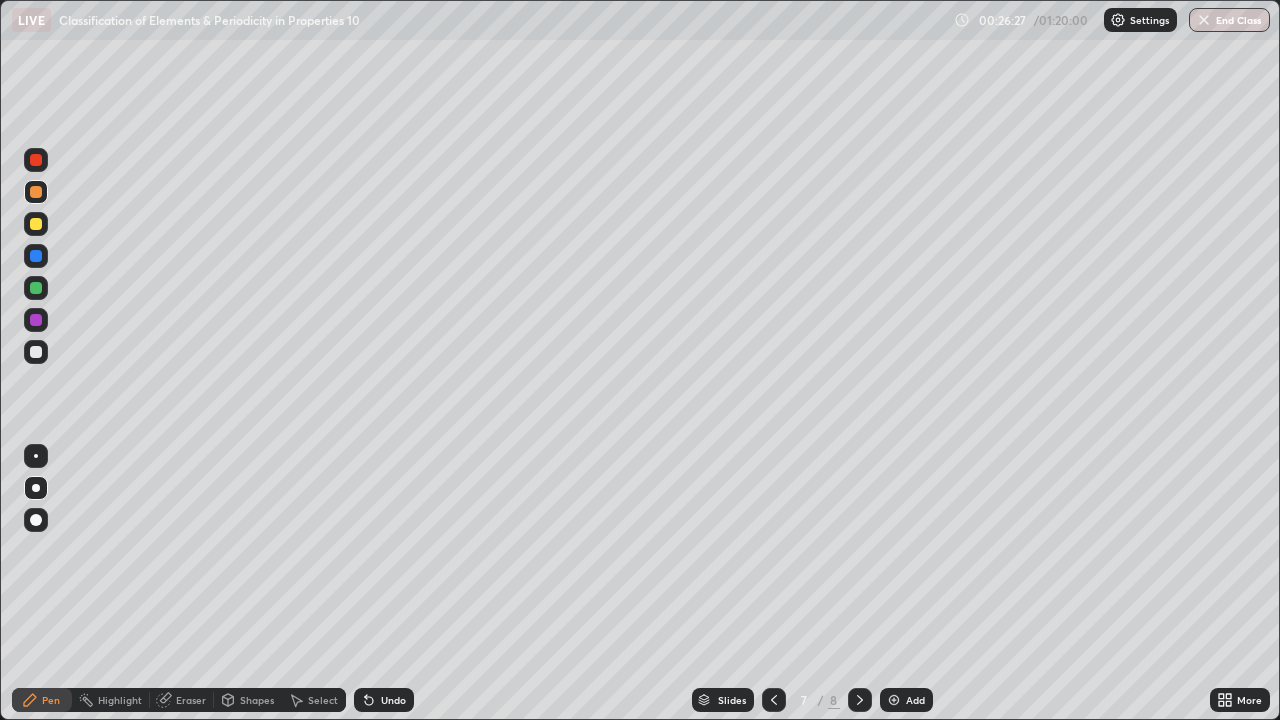 click at bounding box center (36, 352) 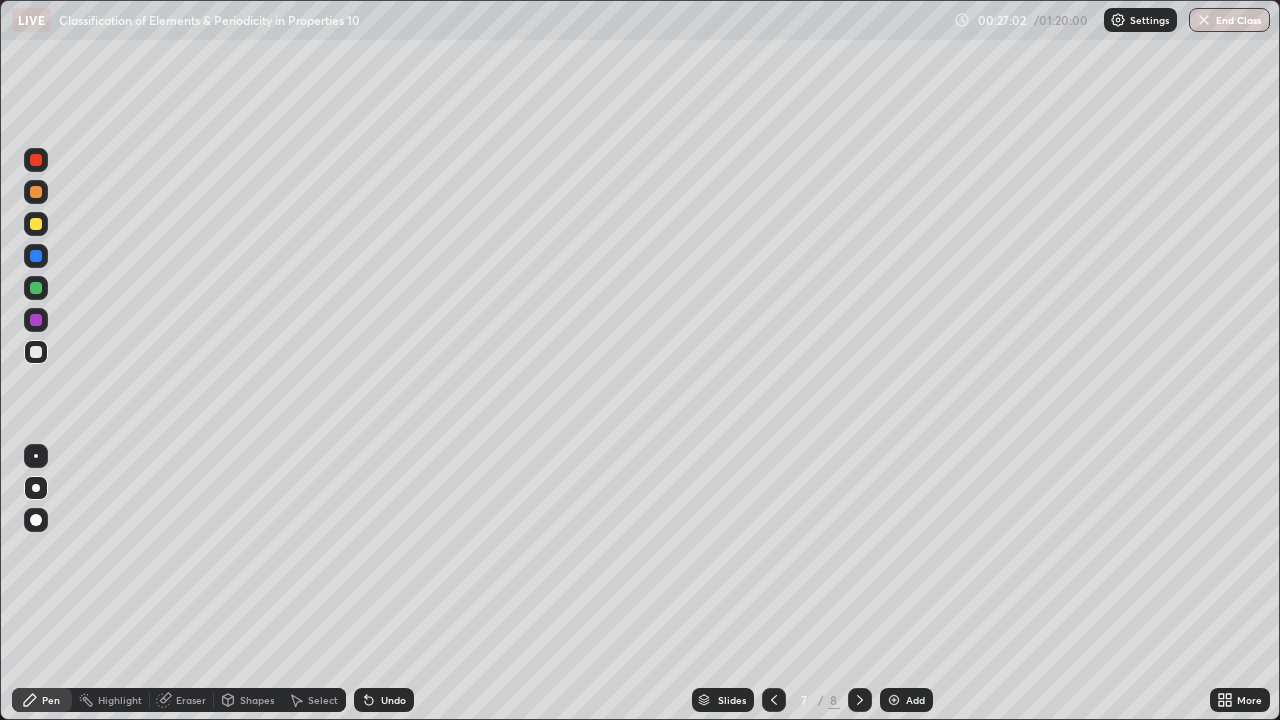 click at bounding box center (36, 192) 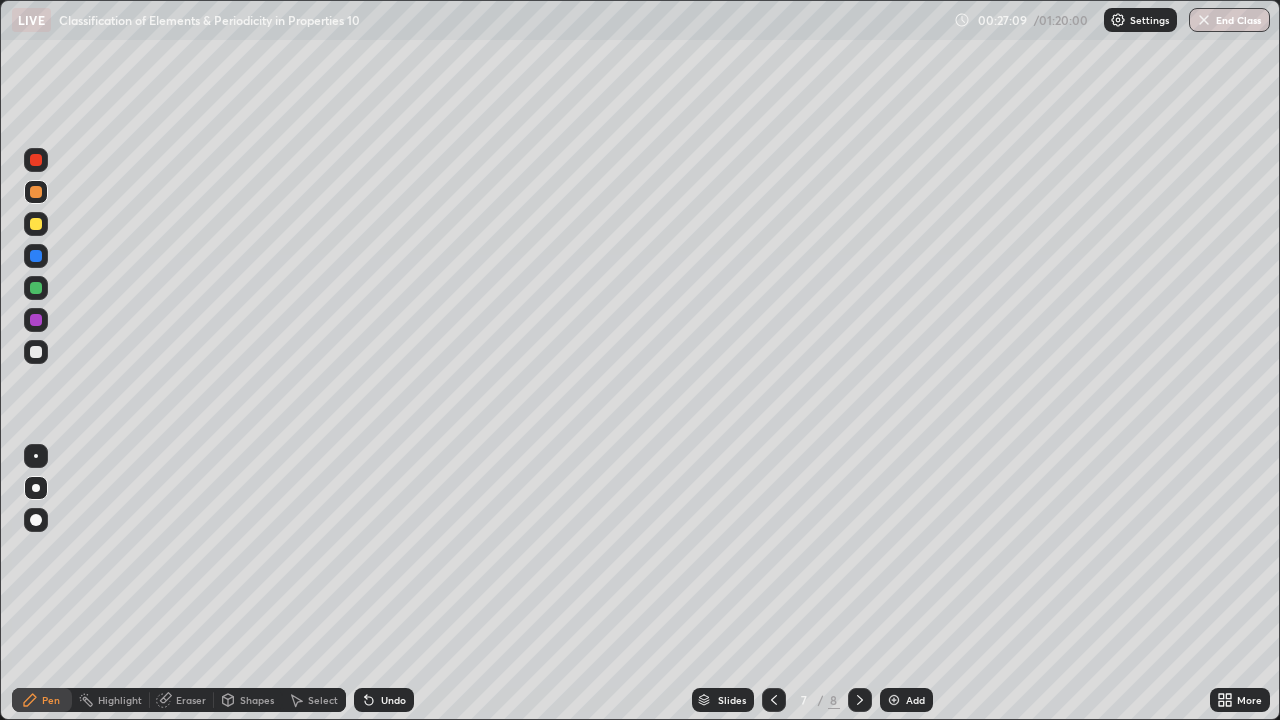click at bounding box center (36, 352) 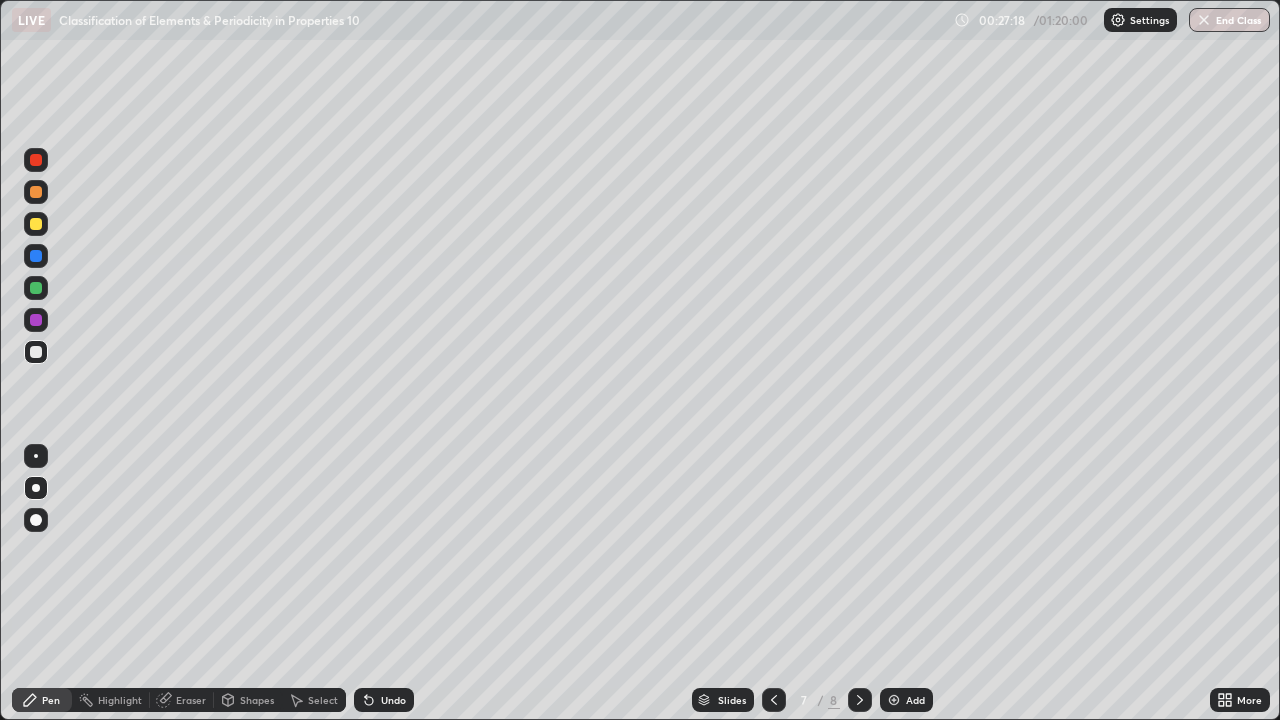 click at bounding box center [36, 256] 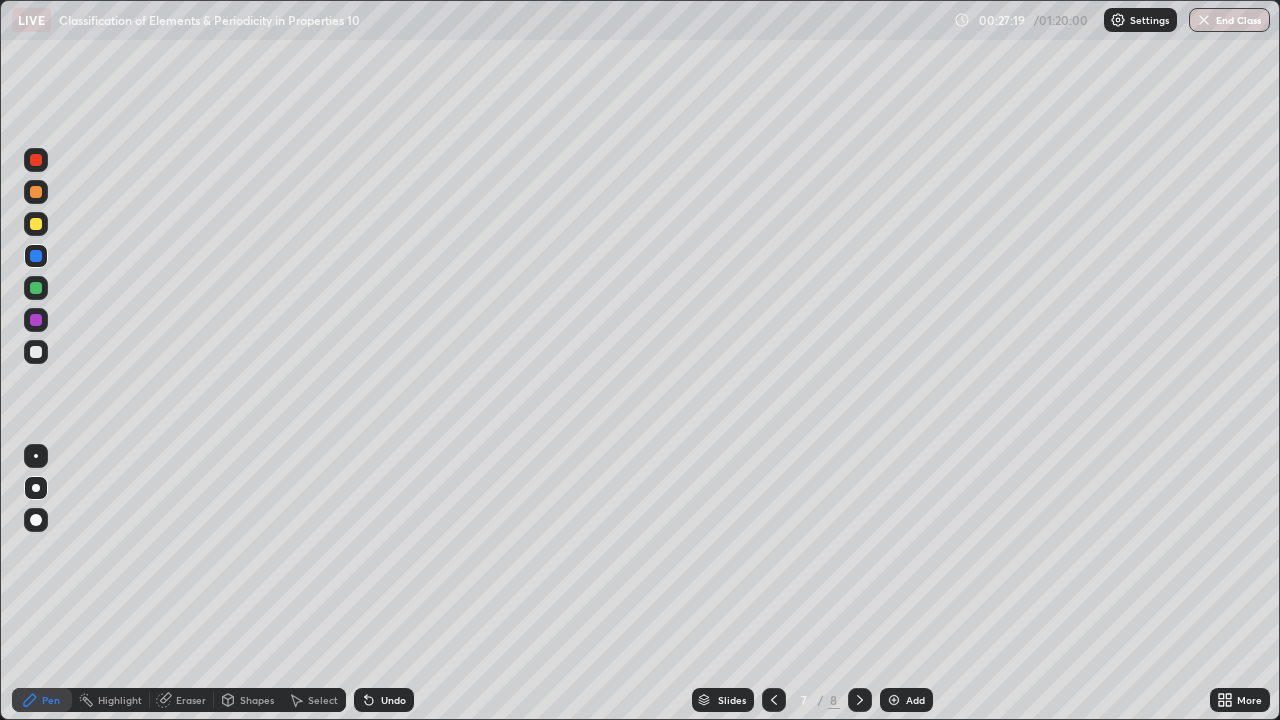 click at bounding box center (36, 192) 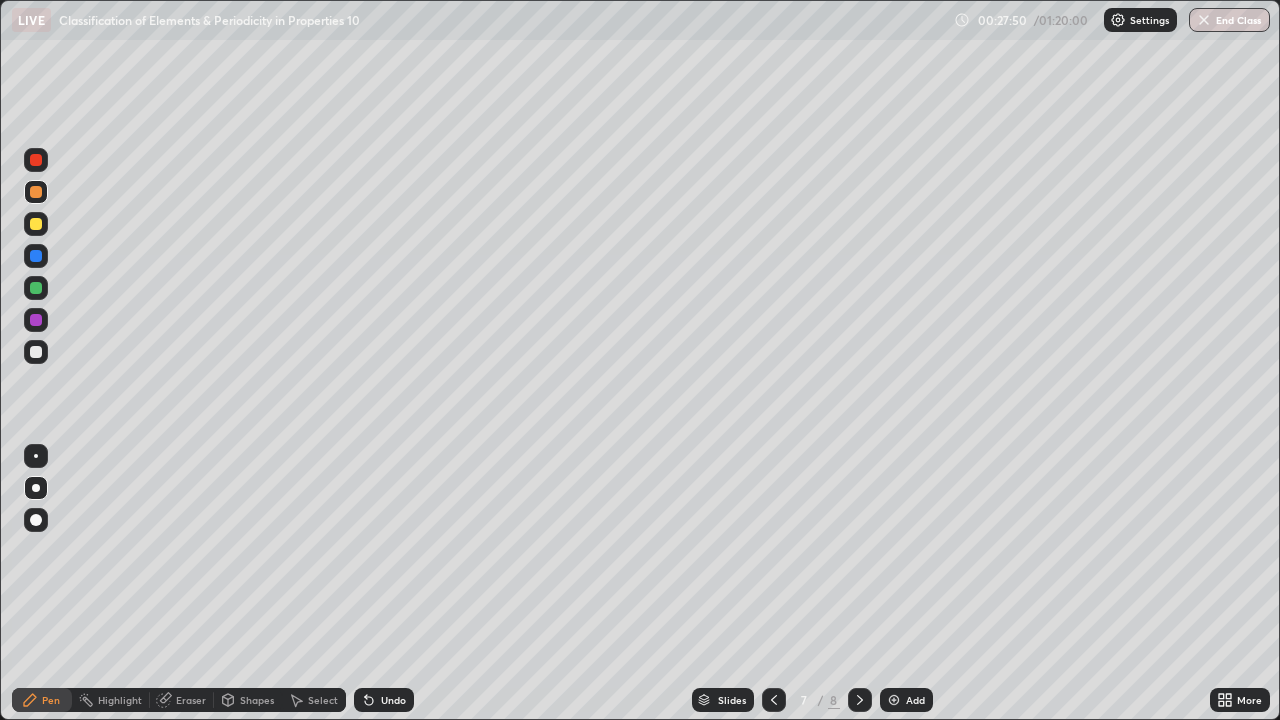 click at bounding box center (36, 288) 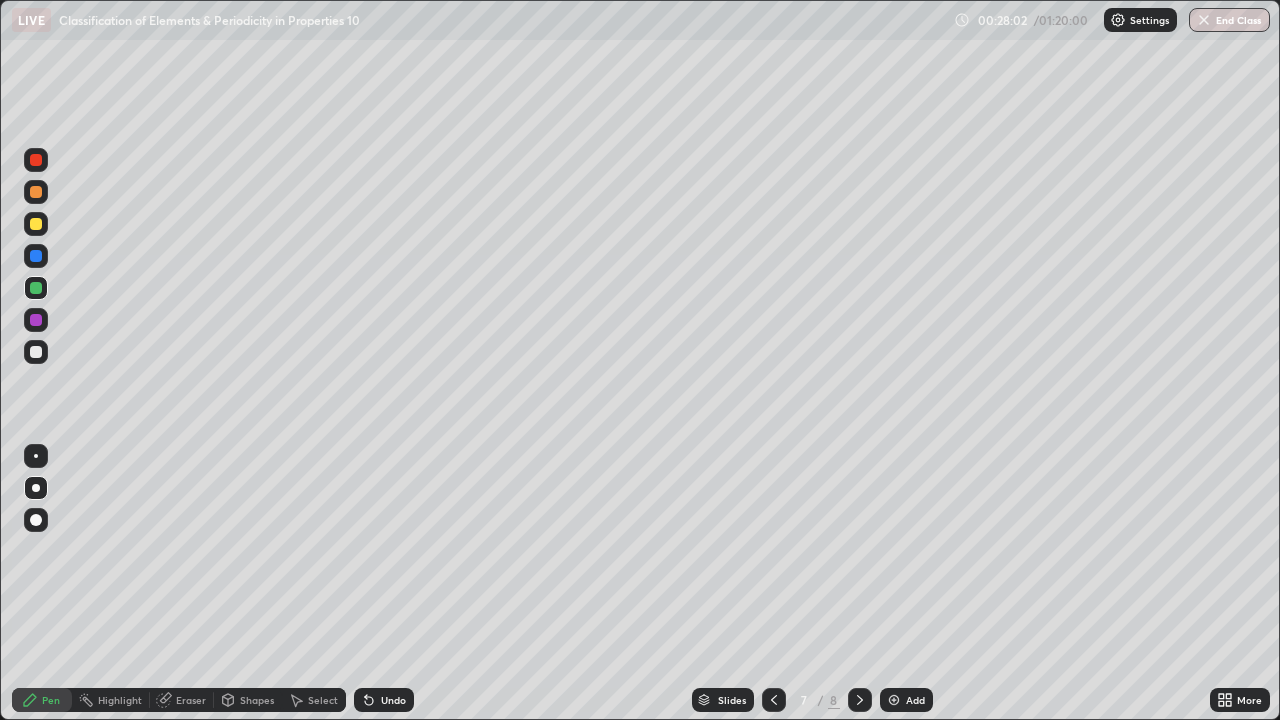 click at bounding box center (36, 256) 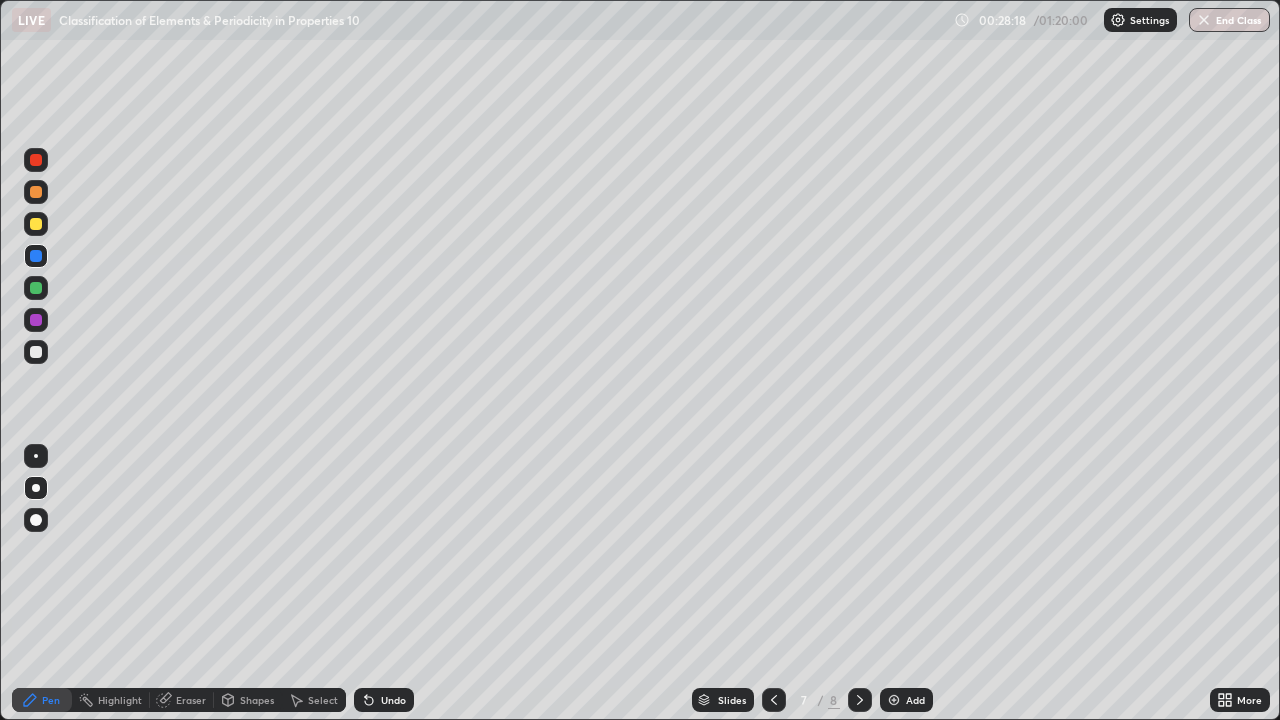 click at bounding box center [36, 352] 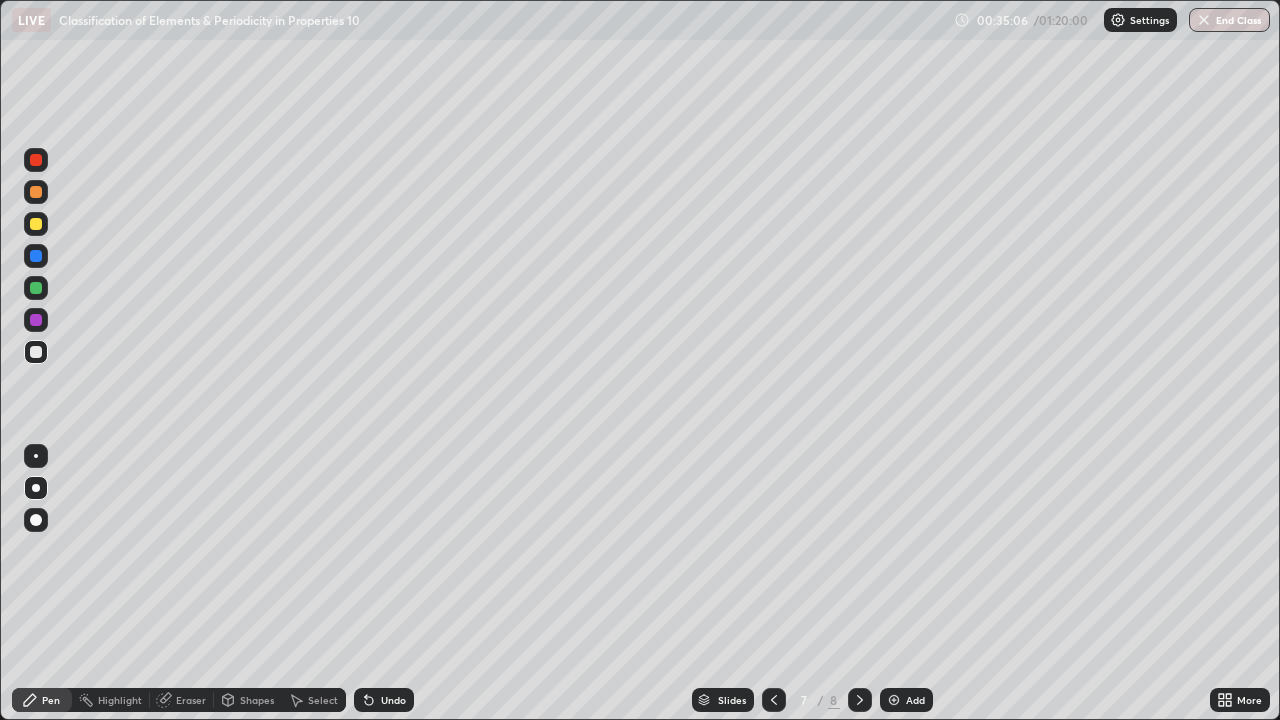 click at bounding box center (36, 288) 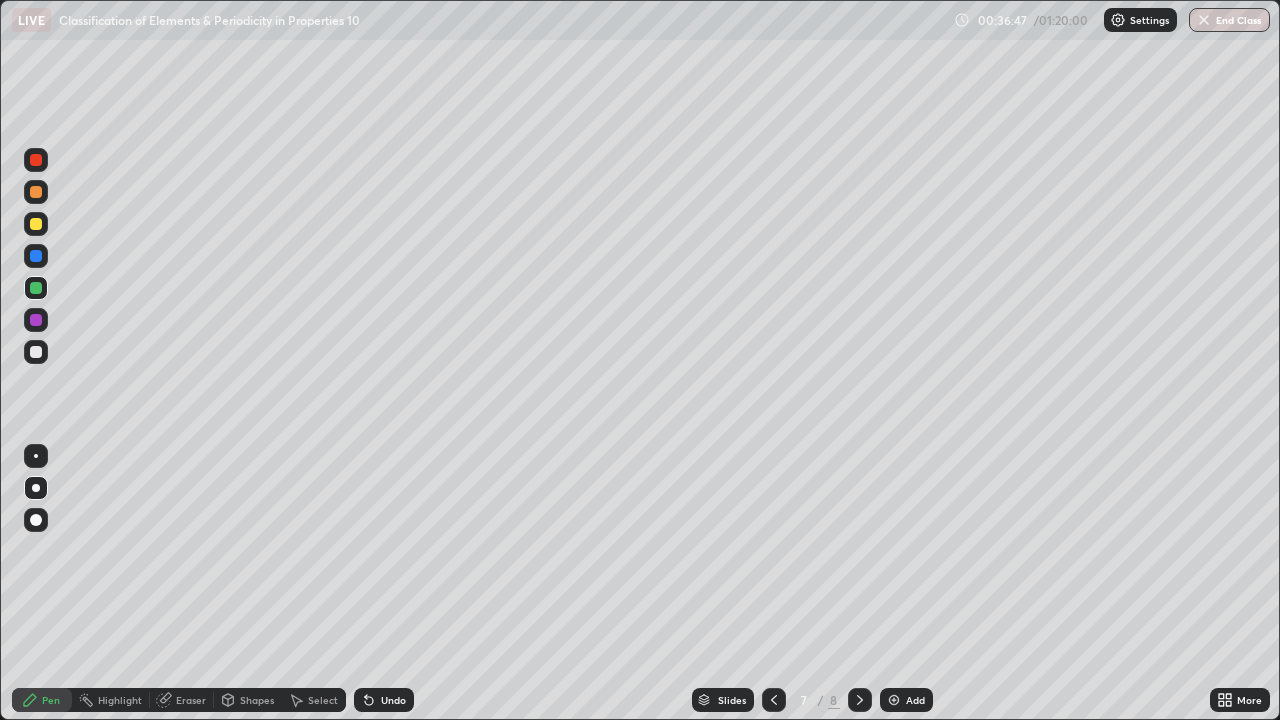 click at bounding box center (894, 700) 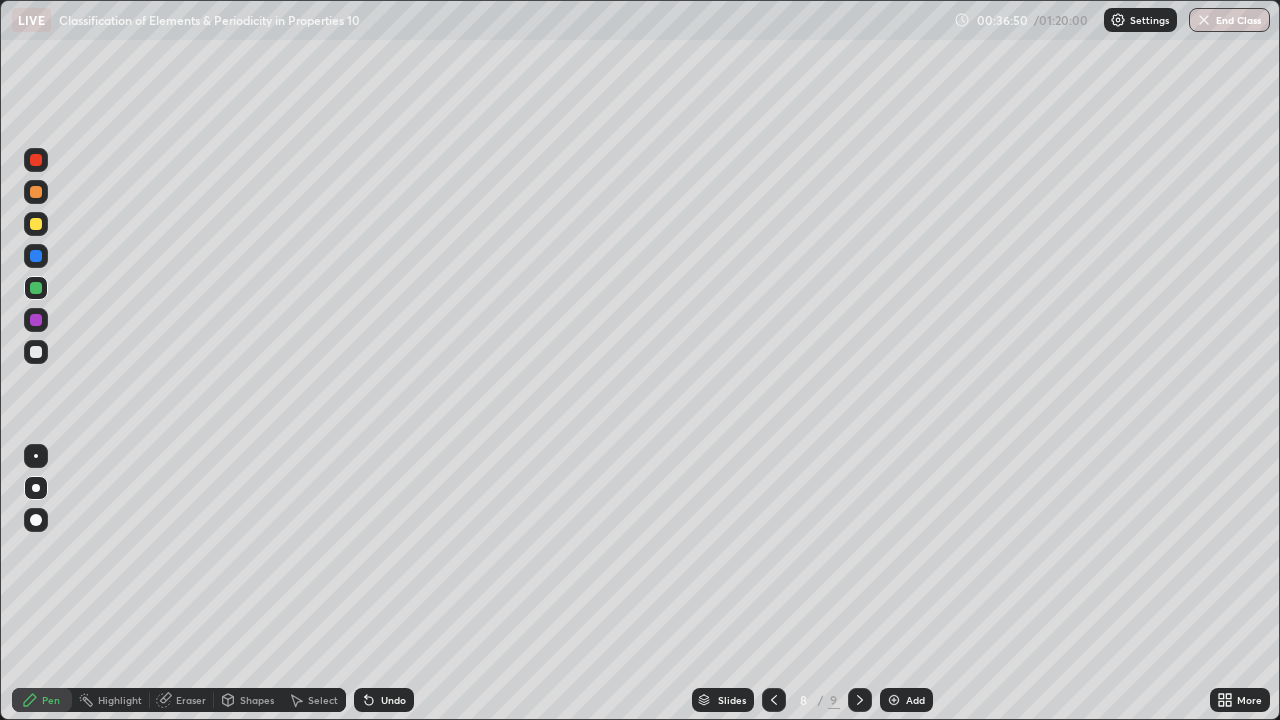 click at bounding box center (36, 192) 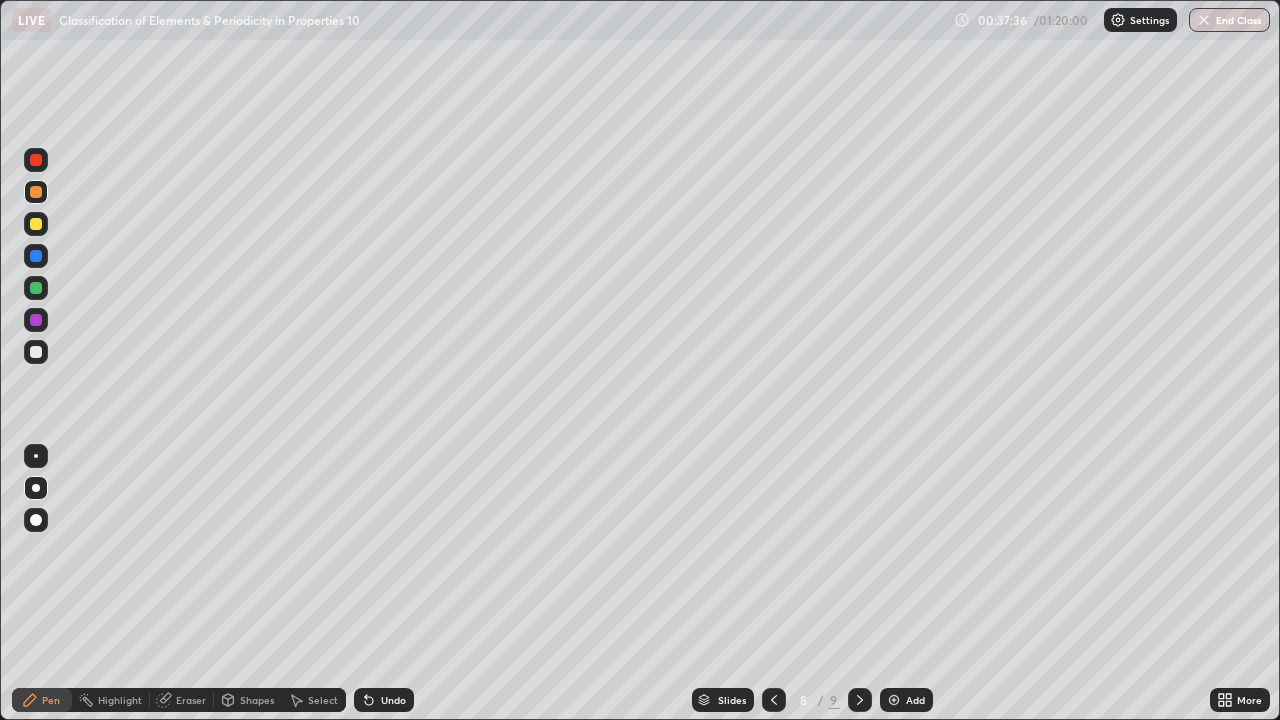 click on "Select" at bounding box center [323, 700] 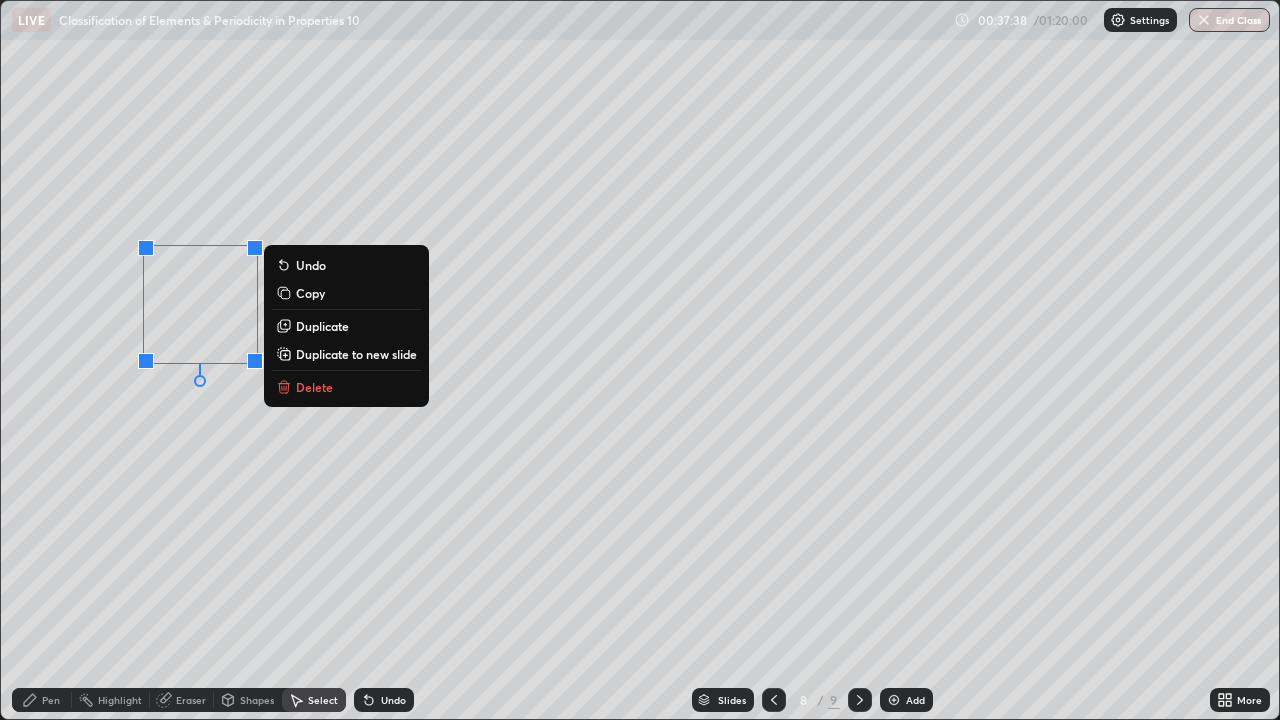 click on "Delete" at bounding box center (314, 387) 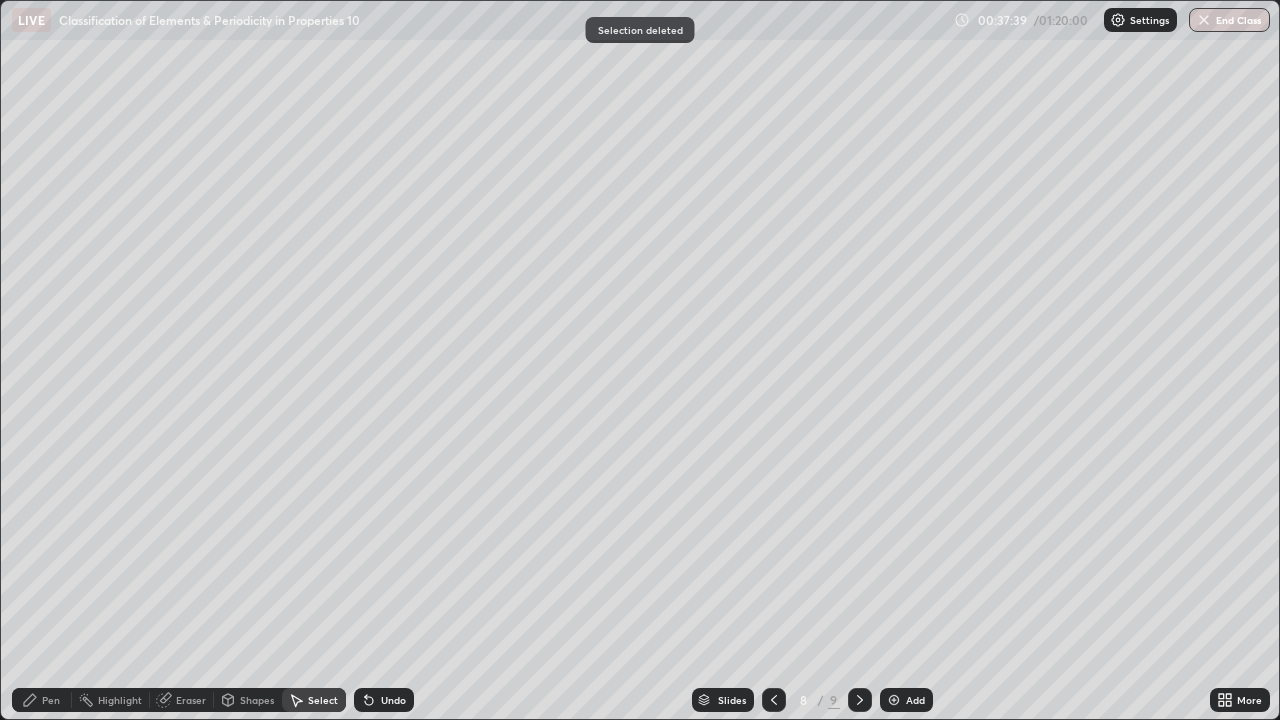 click on "Pen" at bounding box center (51, 700) 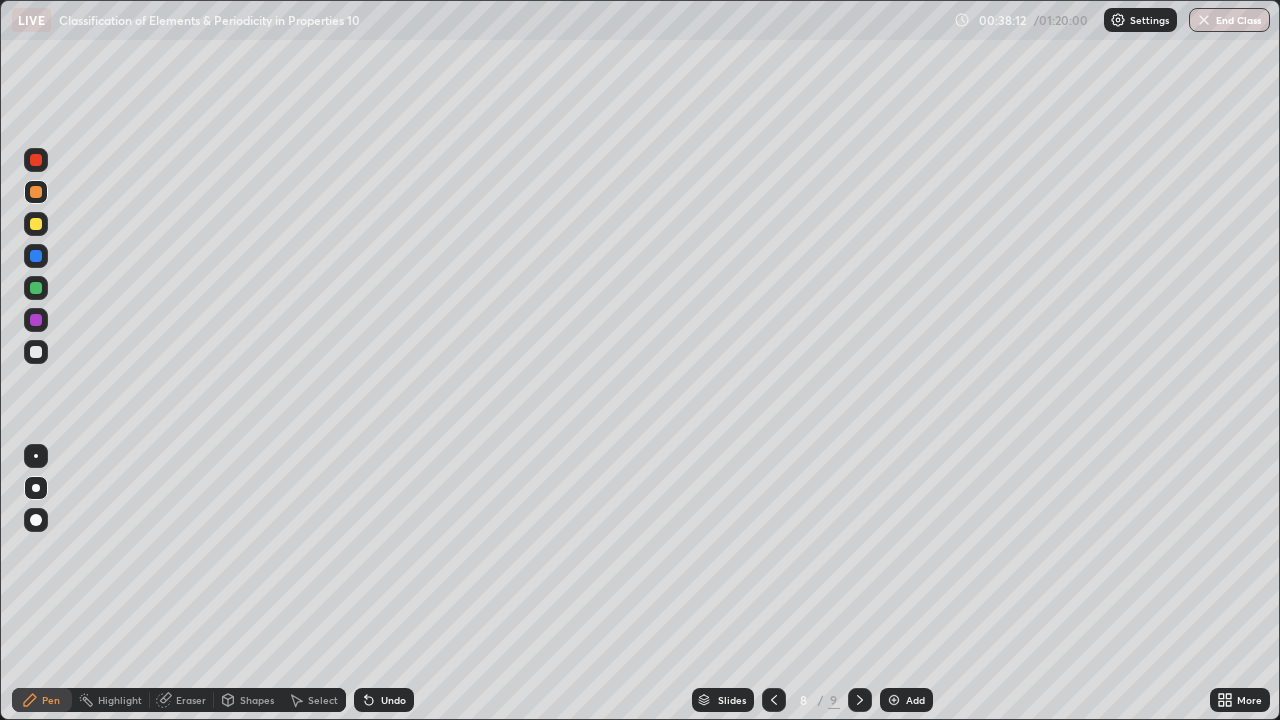 click at bounding box center [36, 224] 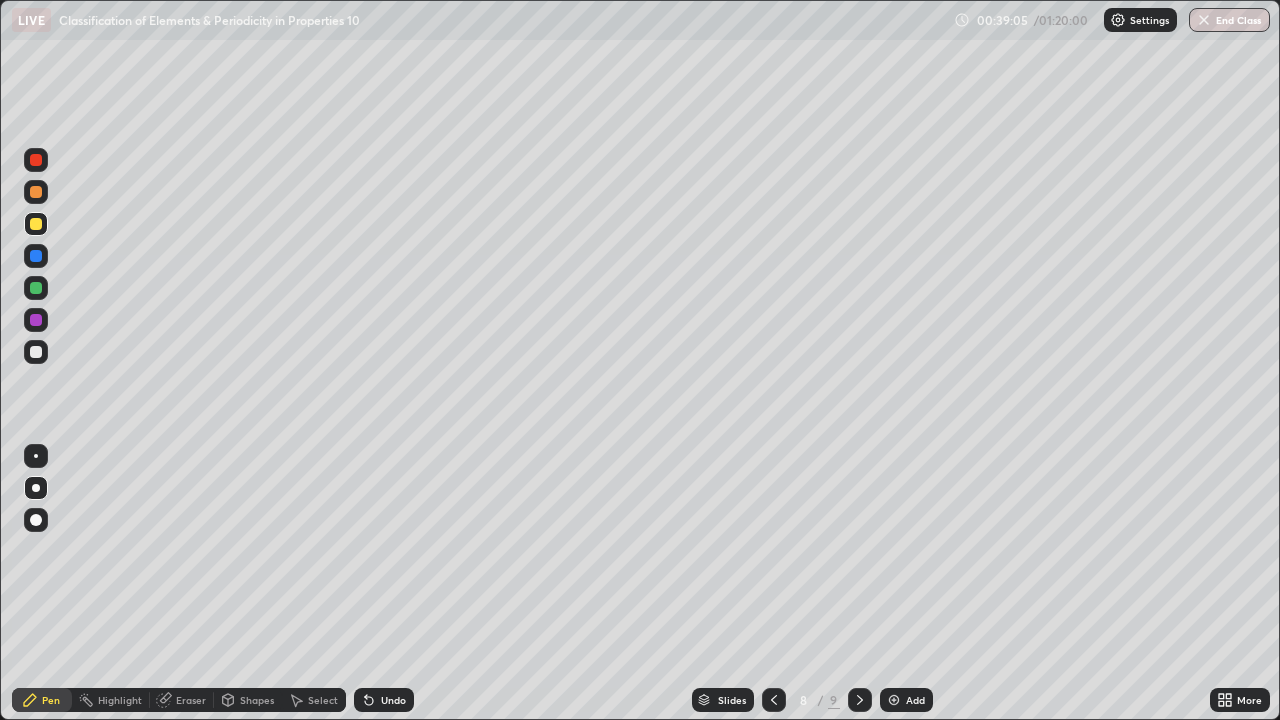 click at bounding box center [36, 352] 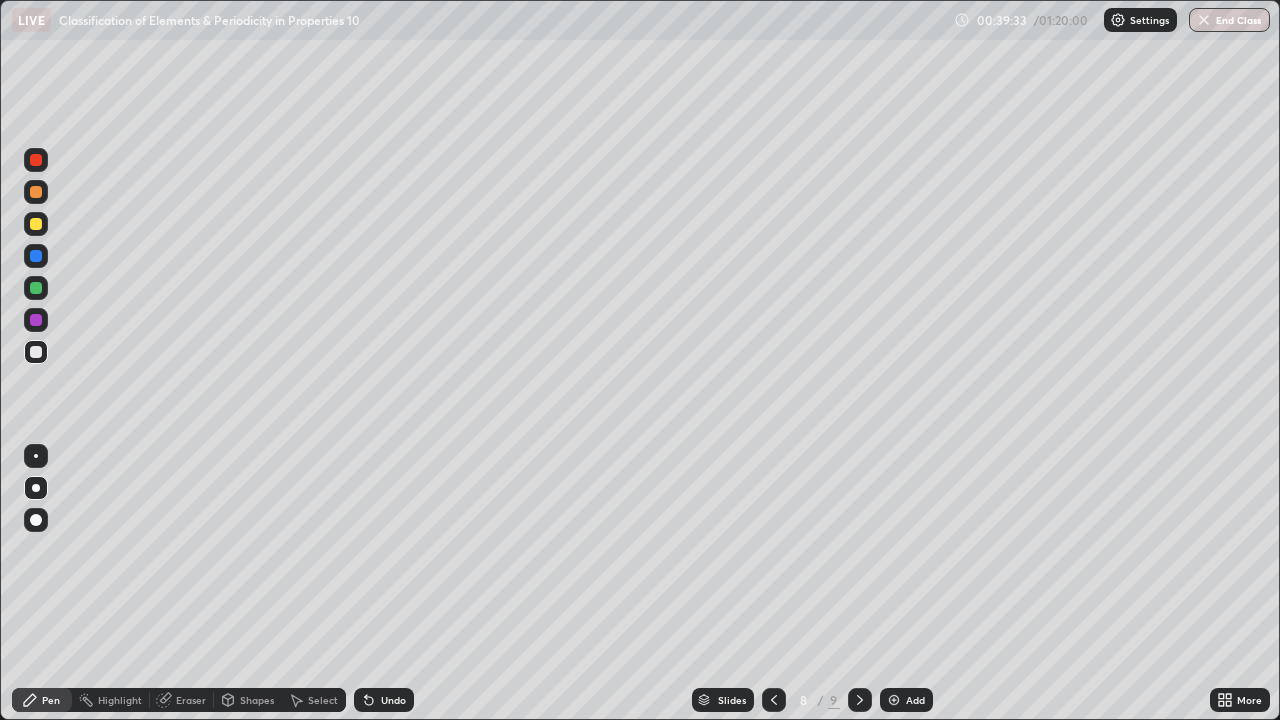 click at bounding box center (36, 224) 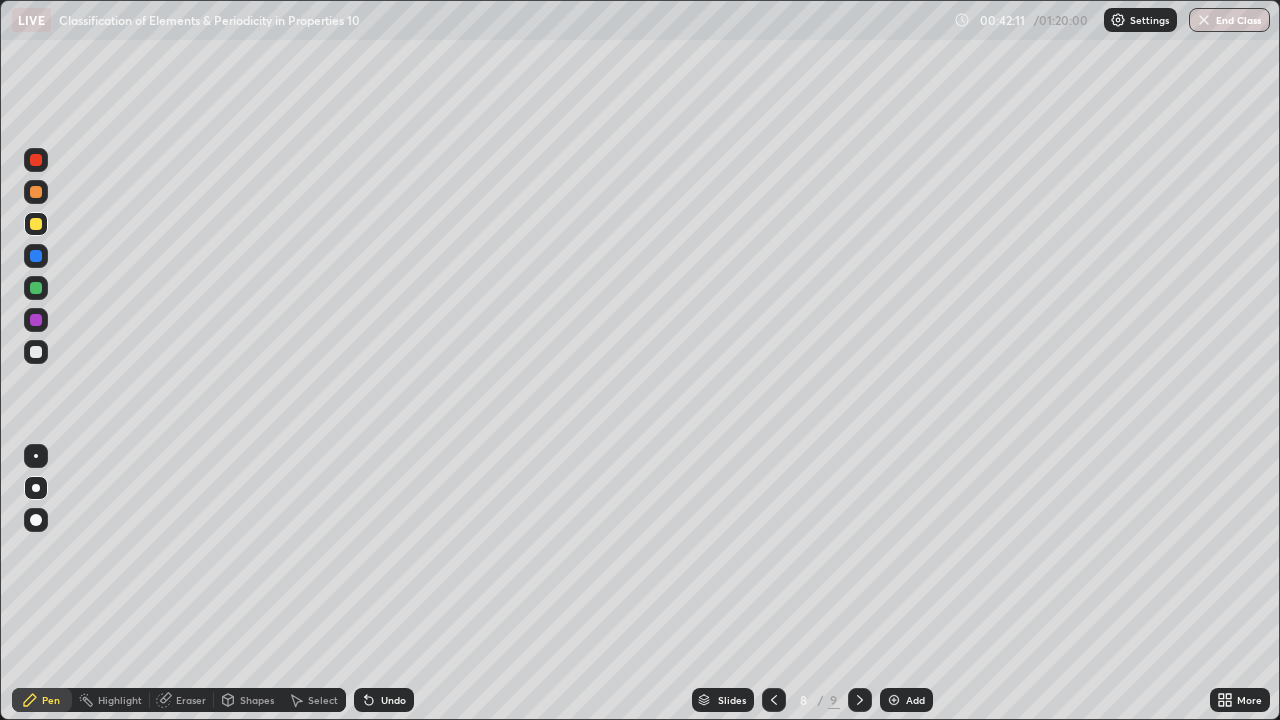 click on "Eraser" at bounding box center [191, 700] 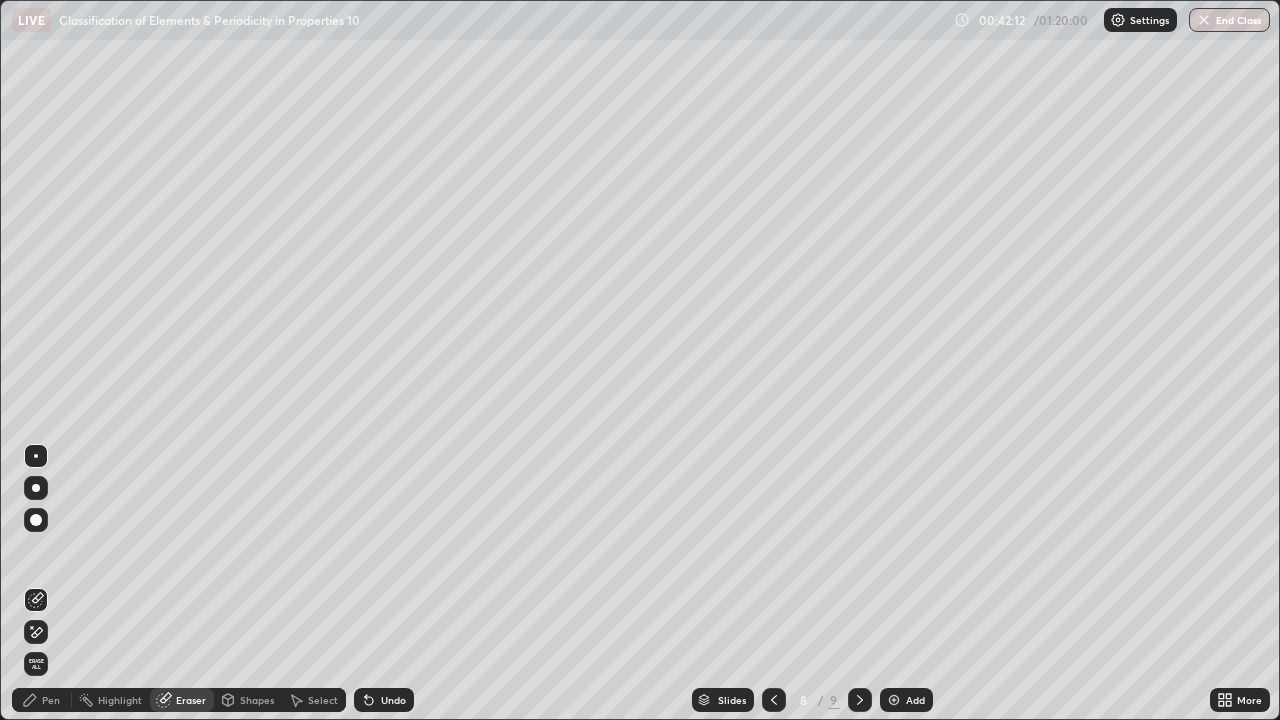 click on "Pen" at bounding box center (42, 700) 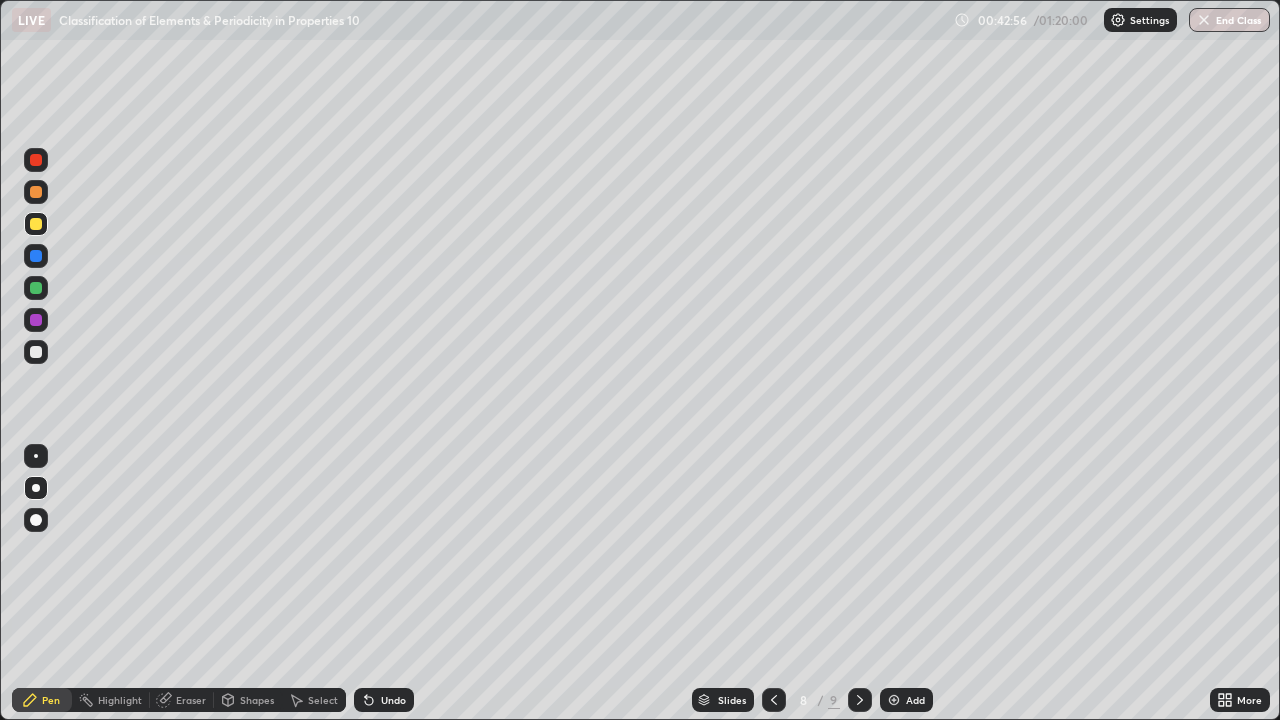 click on "Shapes" at bounding box center [257, 700] 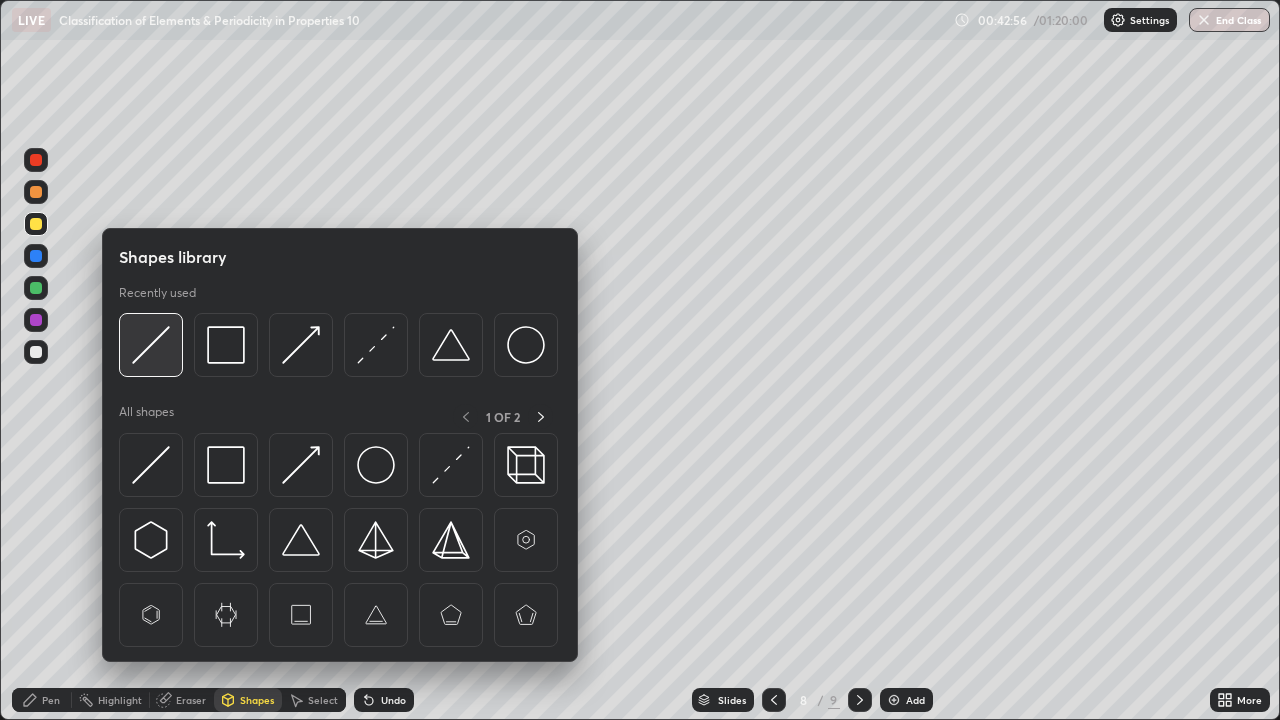 click at bounding box center (151, 345) 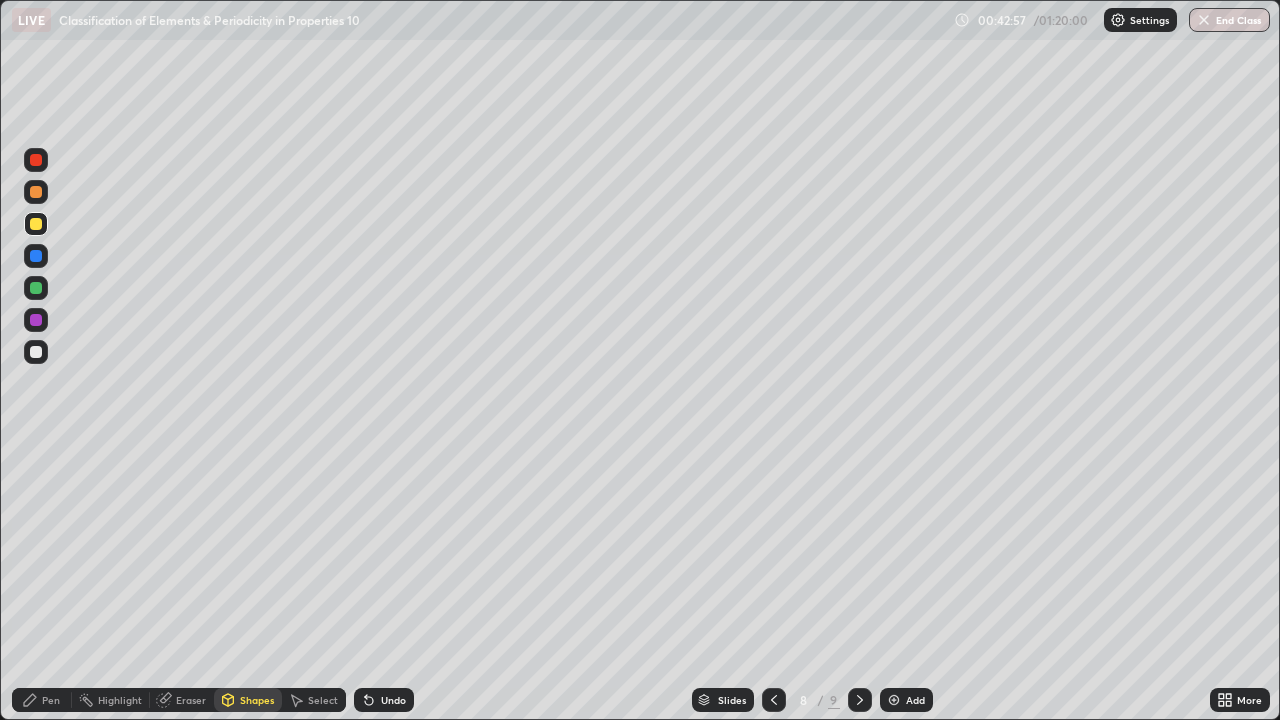 click at bounding box center [36, 352] 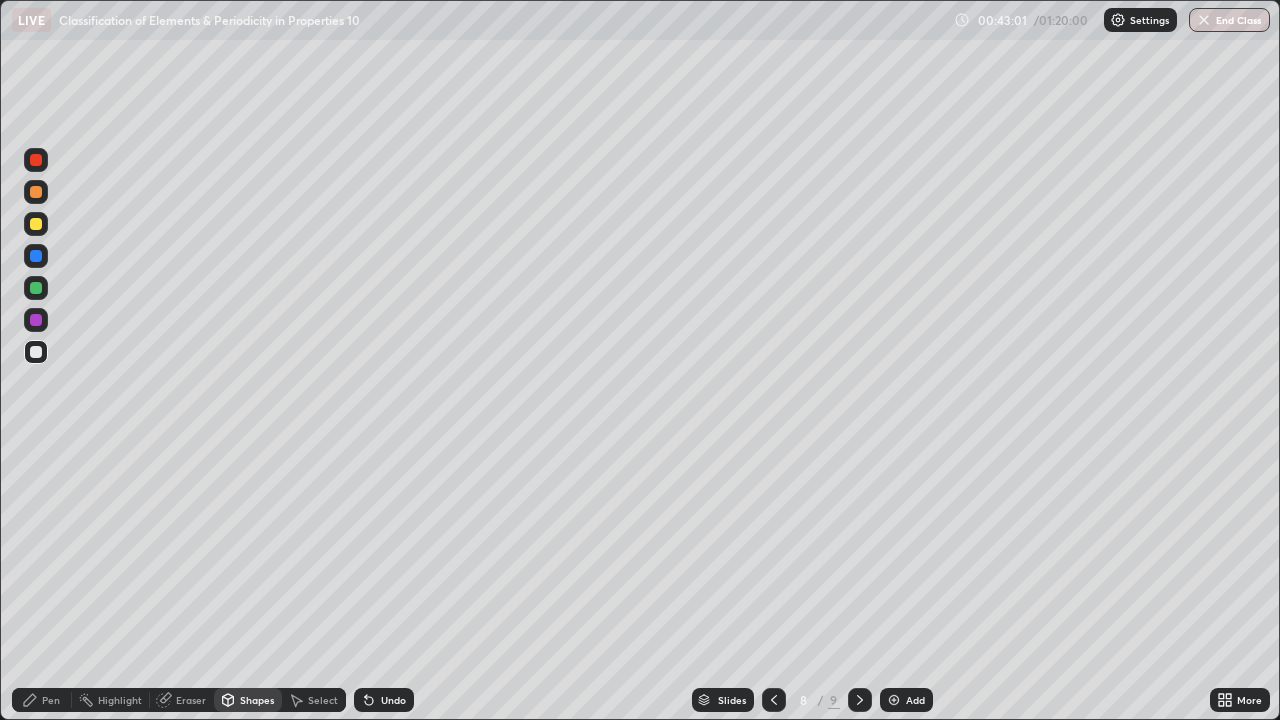 click on "Pen" at bounding box center [51, 700] 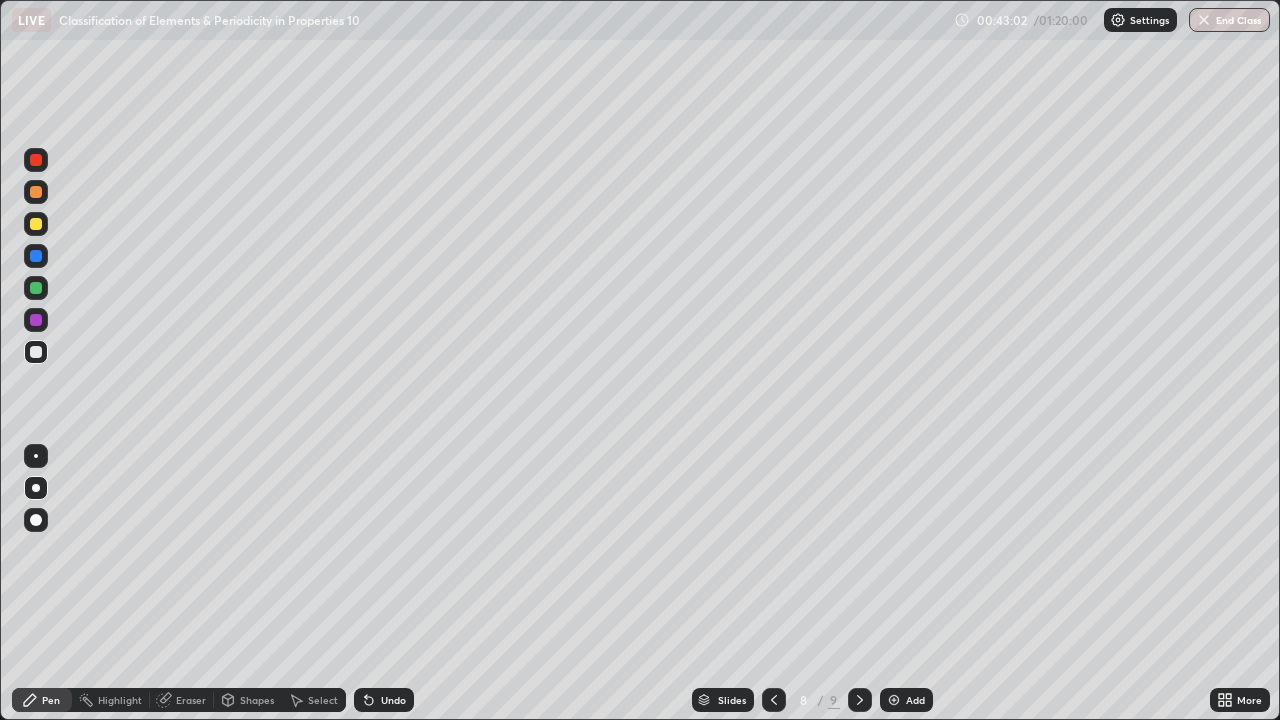 click at bounding box center [36, 192] 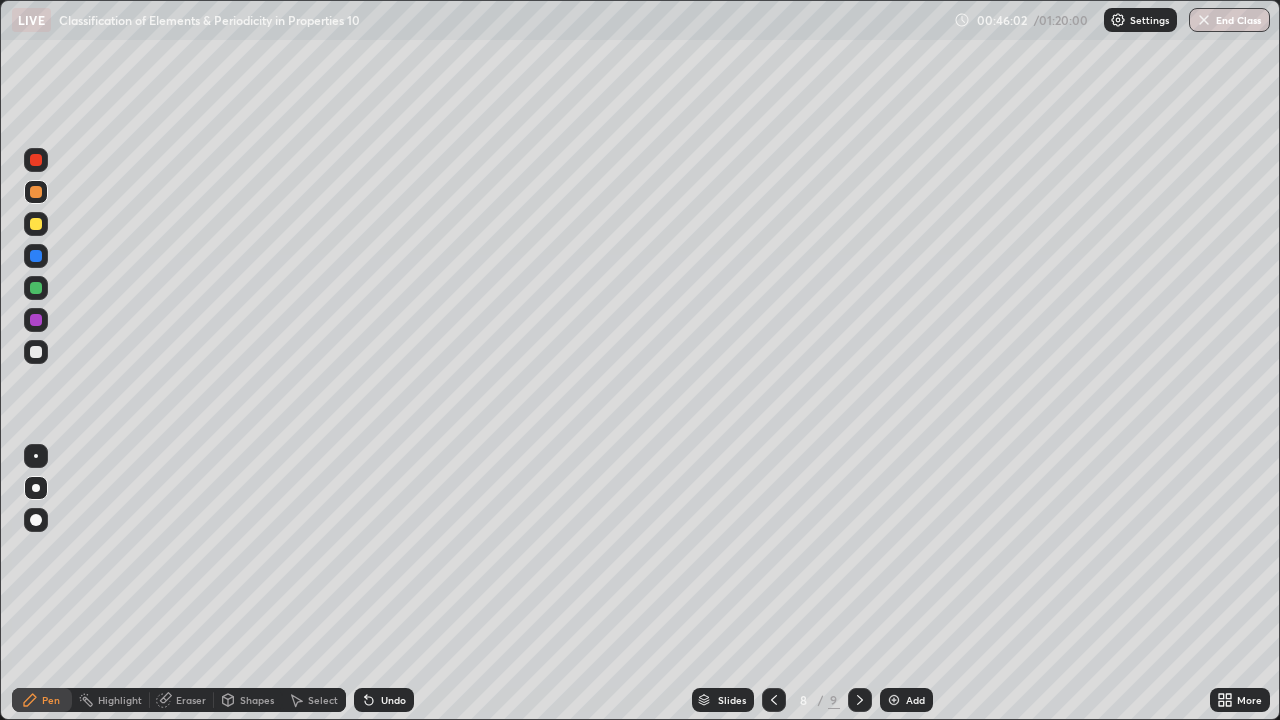 click at bounding box center [36, 352] 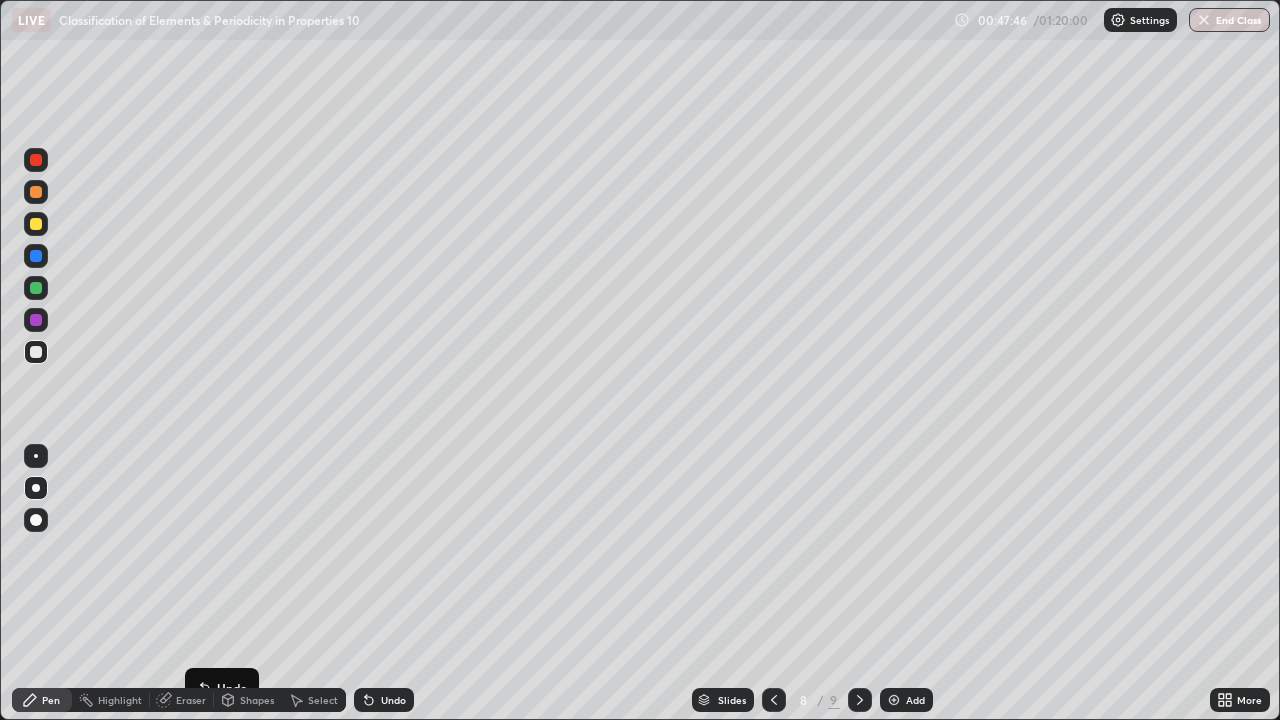 click on "Eraser" at bounding box center [191, 700] 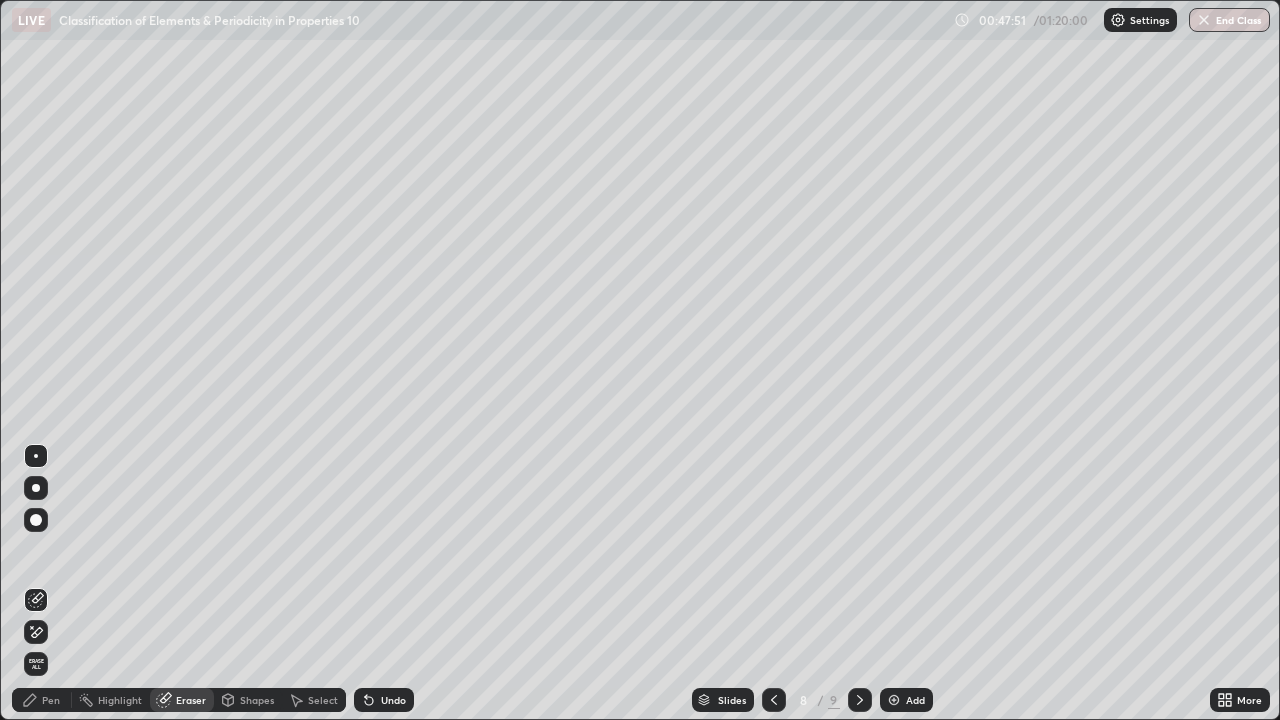 click on "Pen" at bounding box center [42, 700] 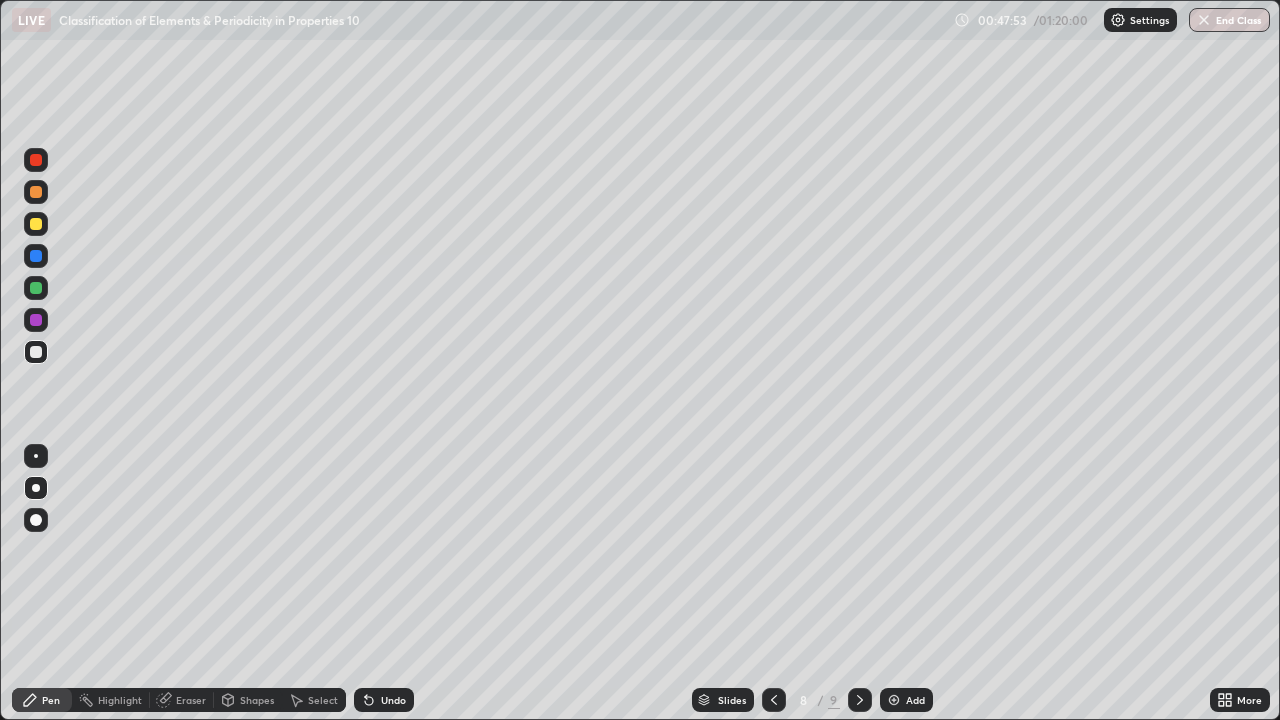 click at bounding box center [36, 288] 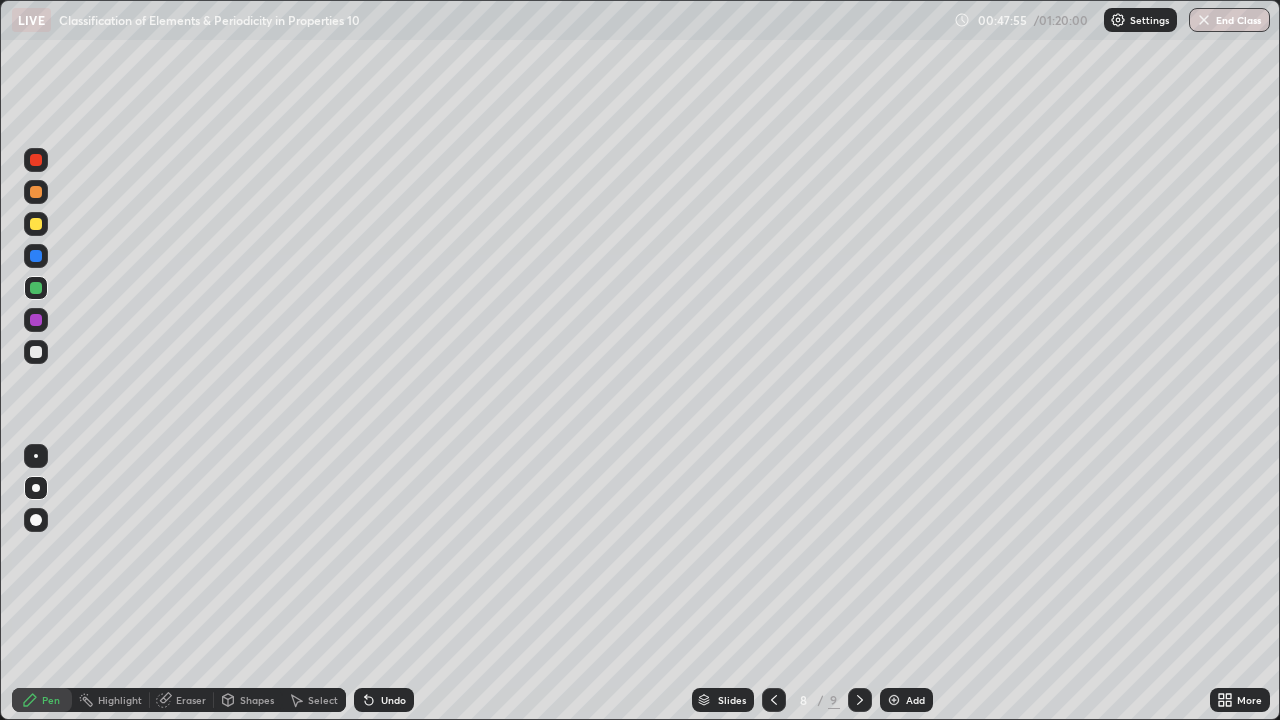 click on "Highlight" at bounding box center (111, 700) 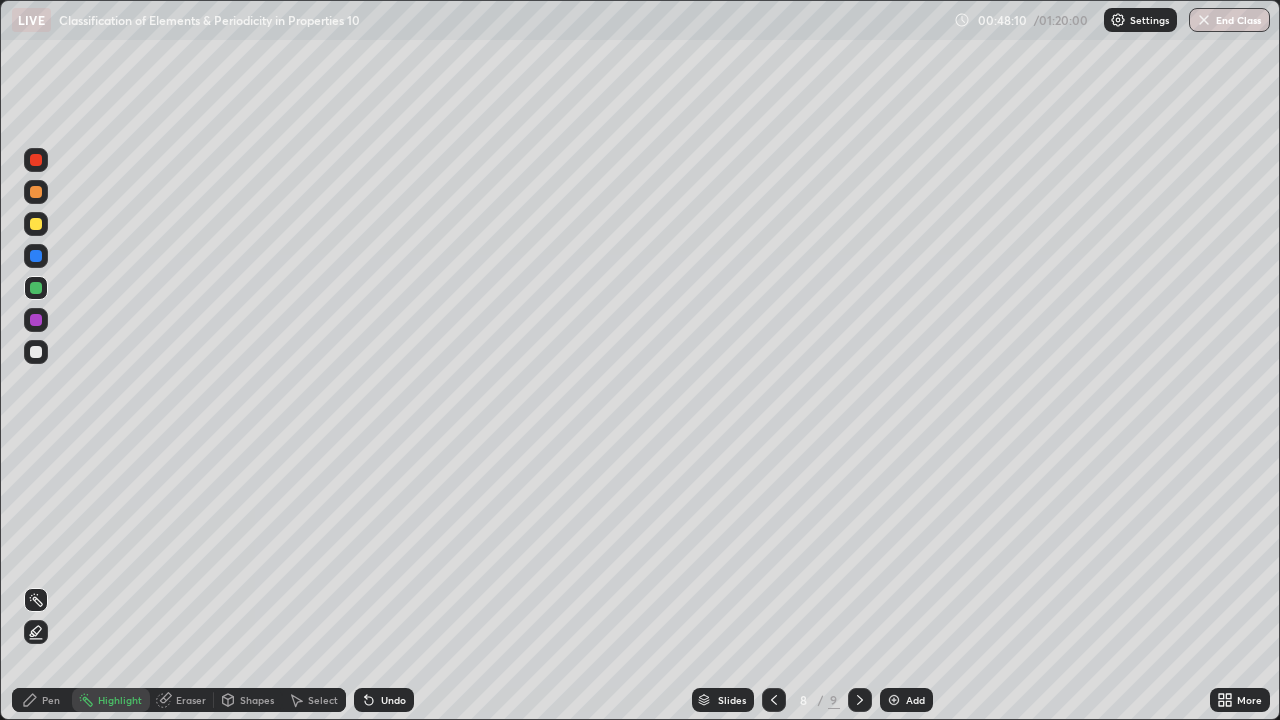 click on "Pen" at bounding box center [42, 700] 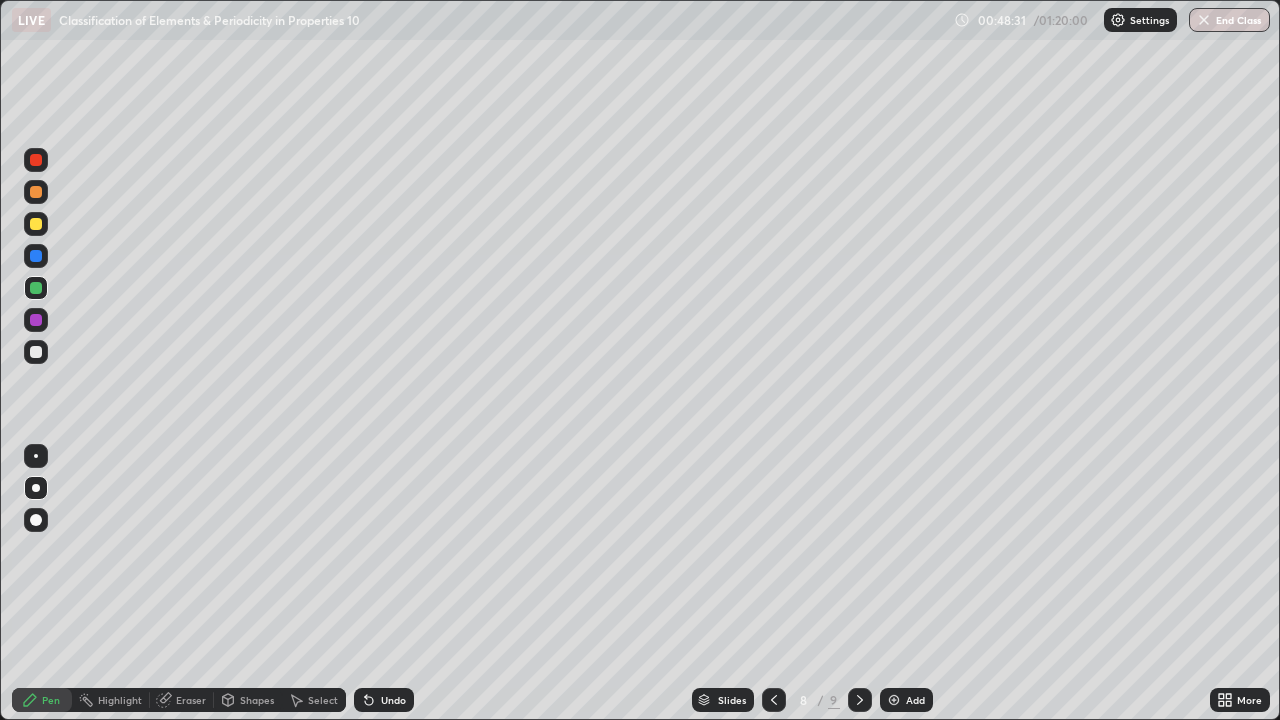 click at bounding box center [36, 352] 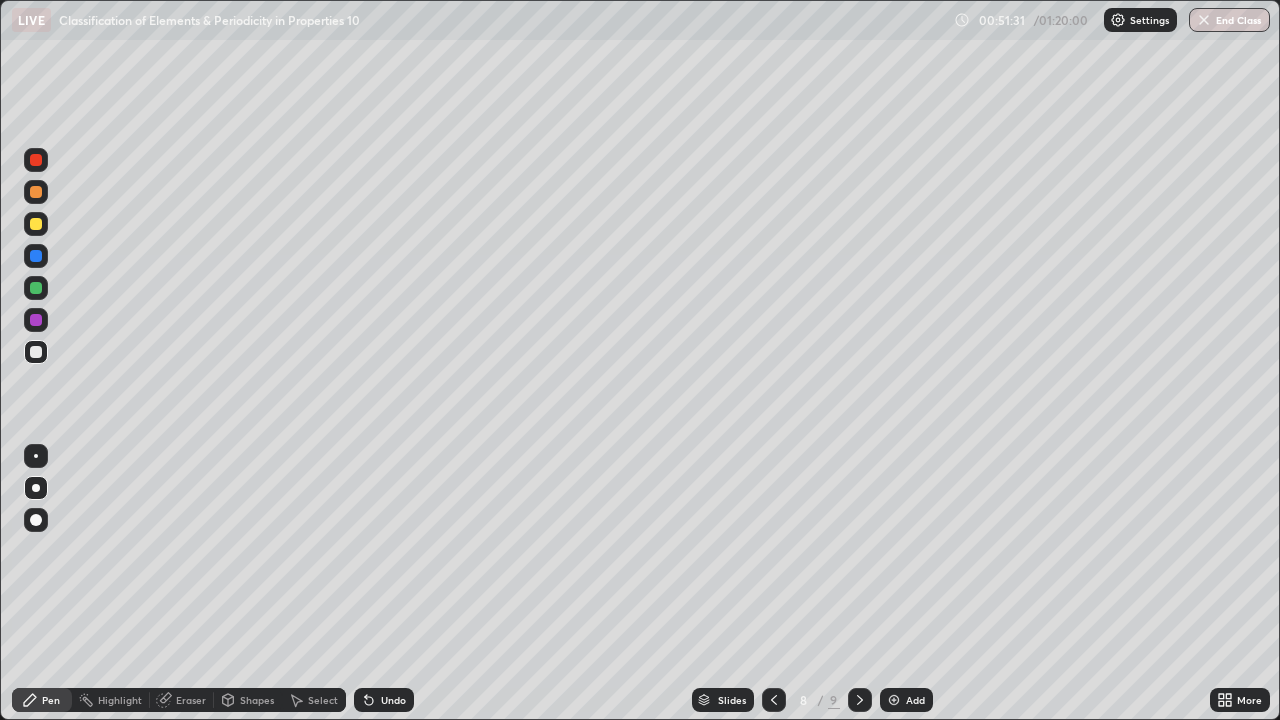 click at bounding box center [36, 224] 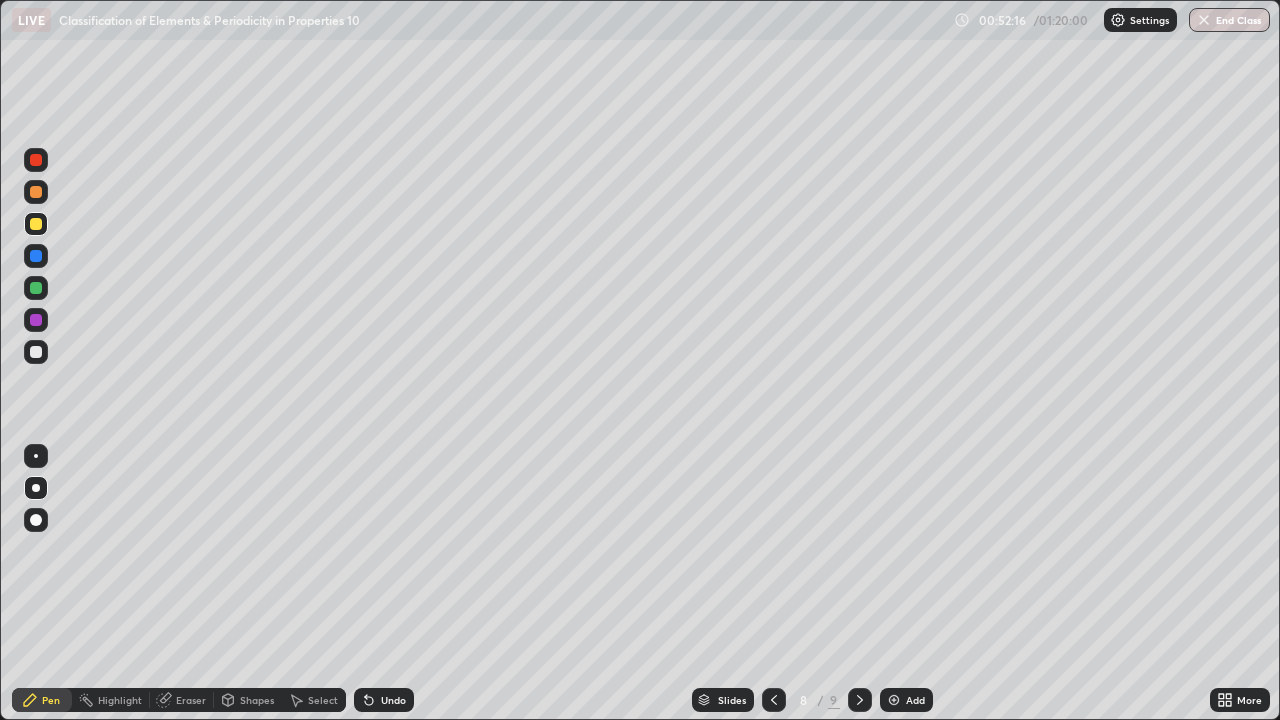 click at bounding box center (36, 352) 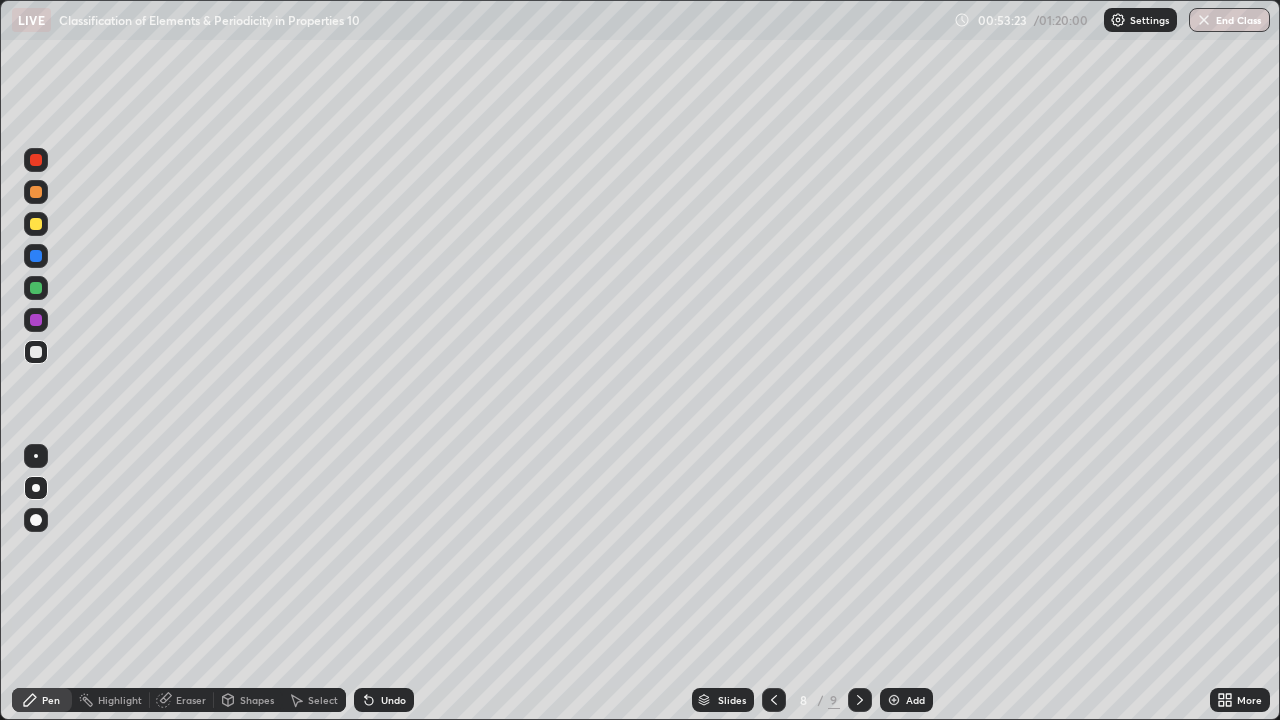 click on "Slides 8 / 9 Add" at bounding box center (812, 700) 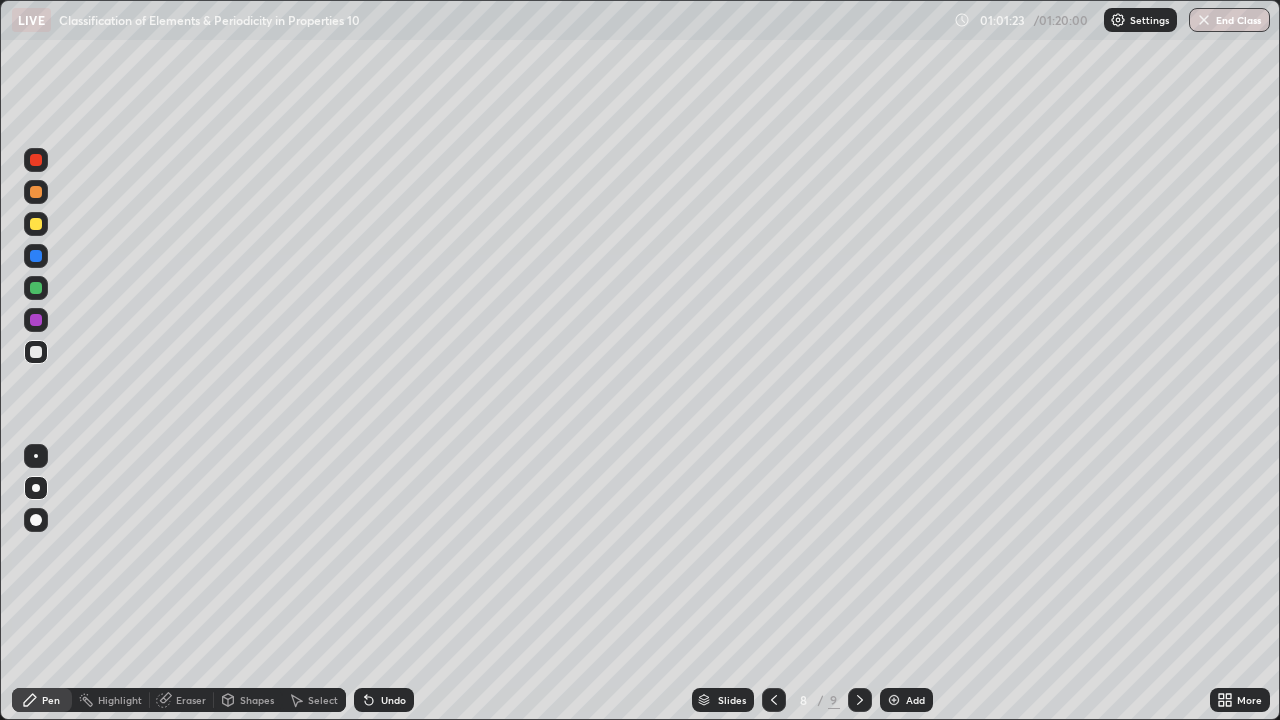 click 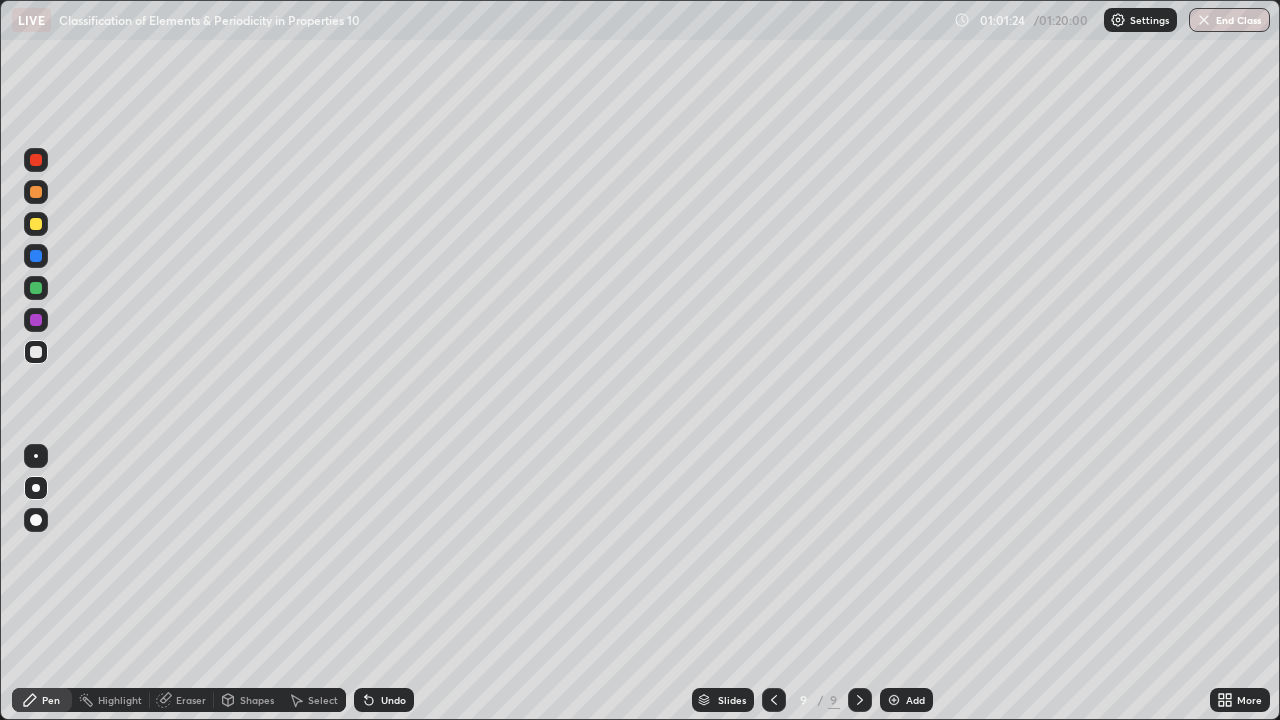 click at bounding box center (894, 700) 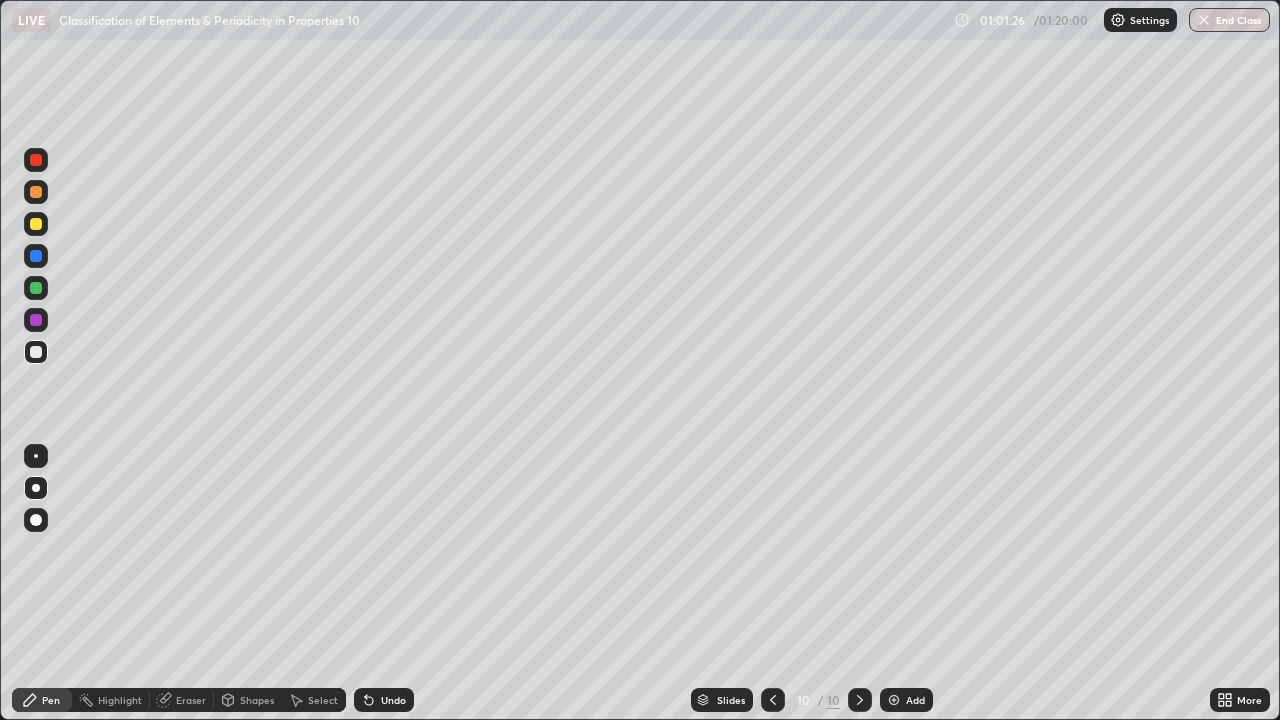 click at bounding box center [36, 192] 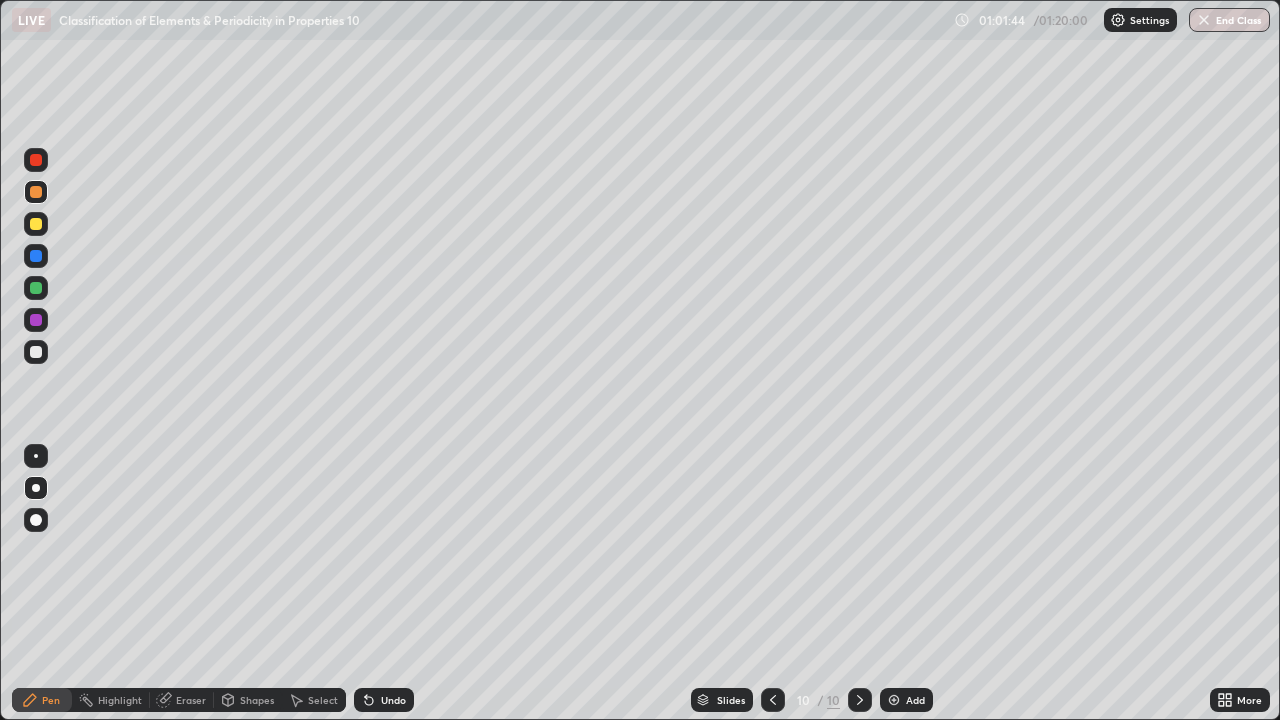 click 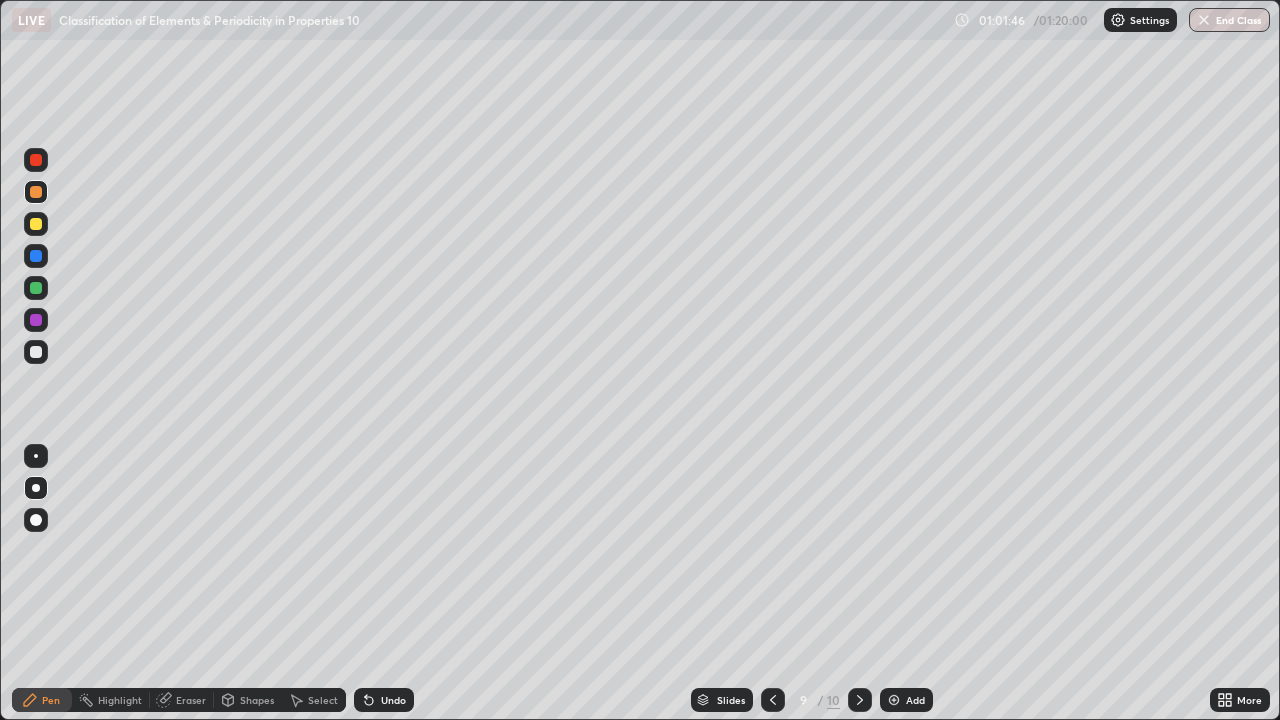 click 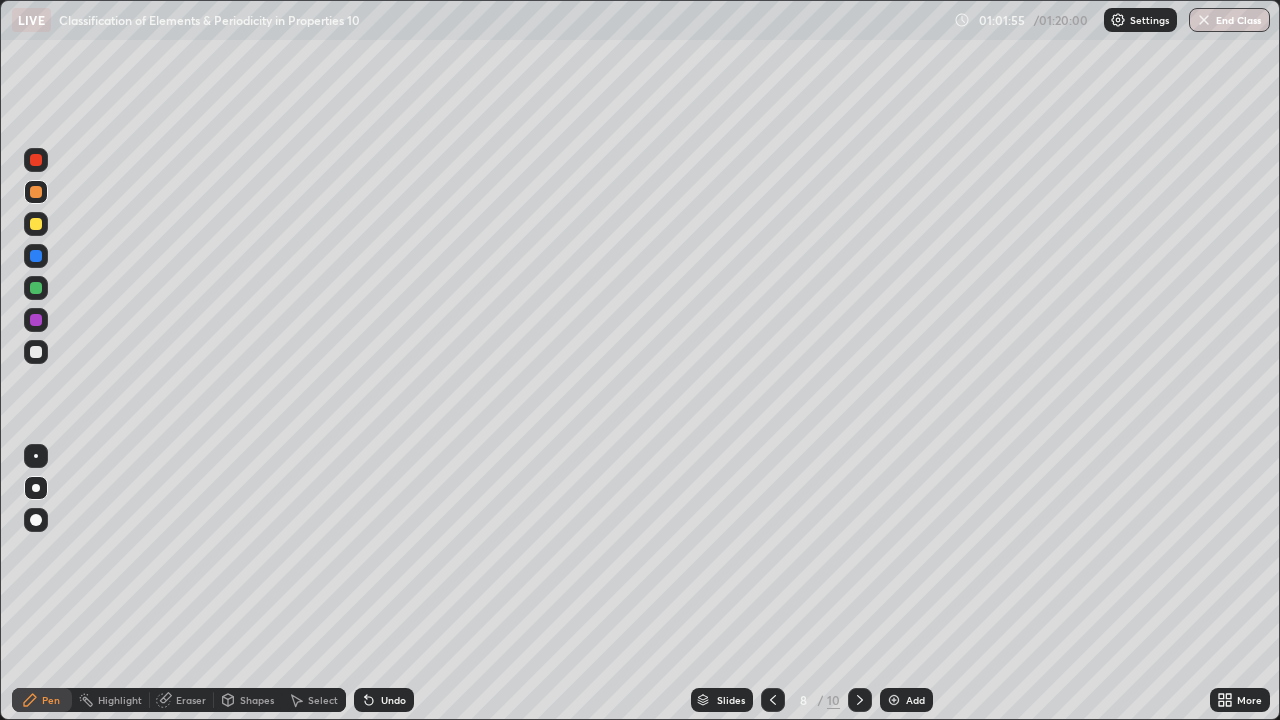 click 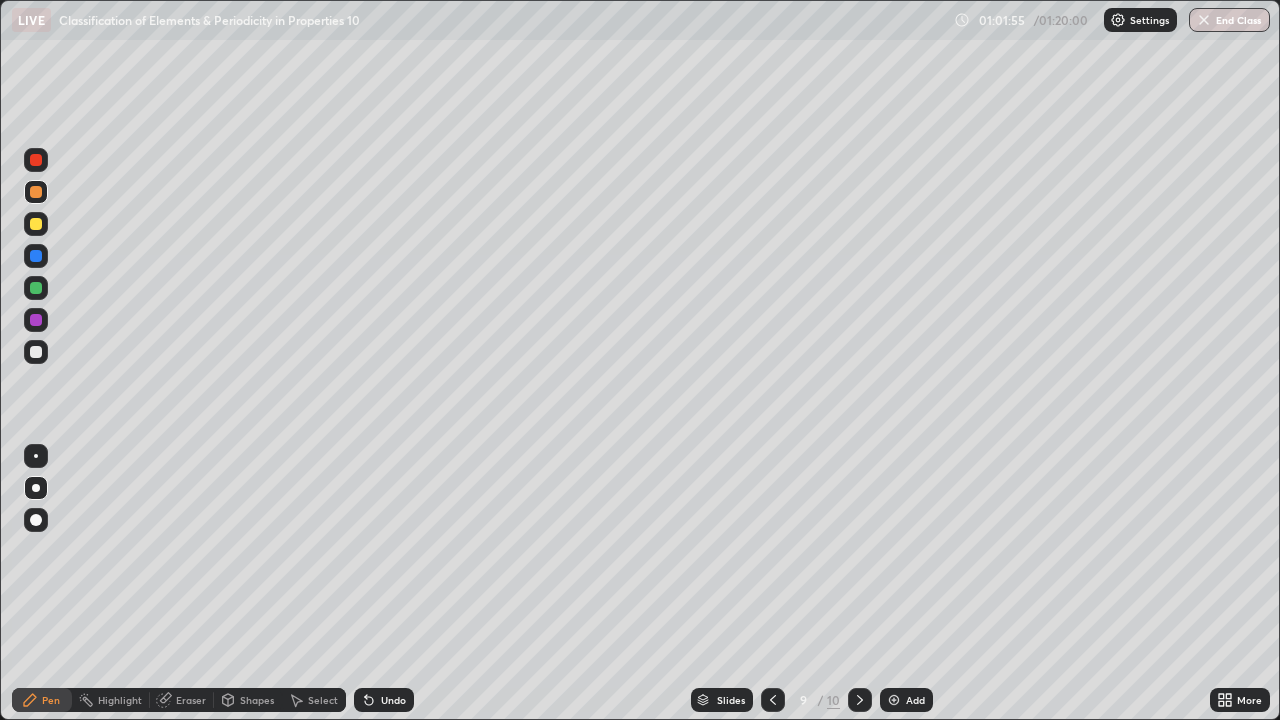 click 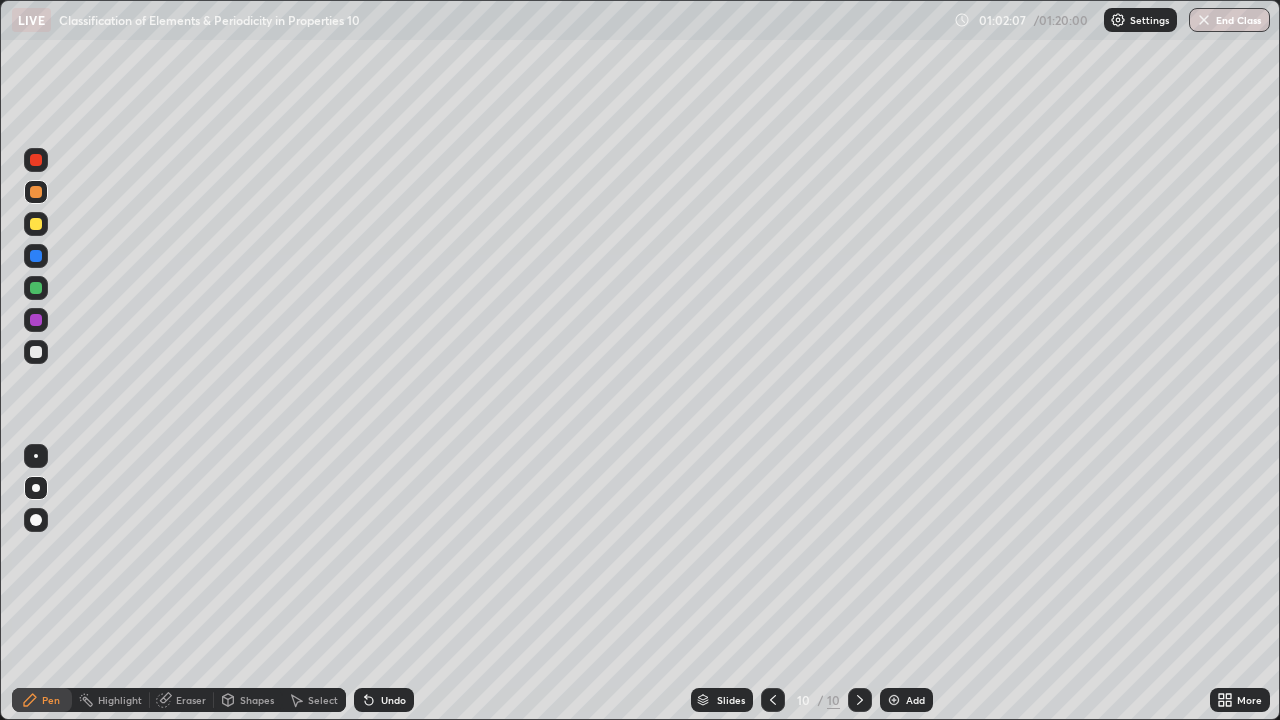 click at bounding box center [36, 352] 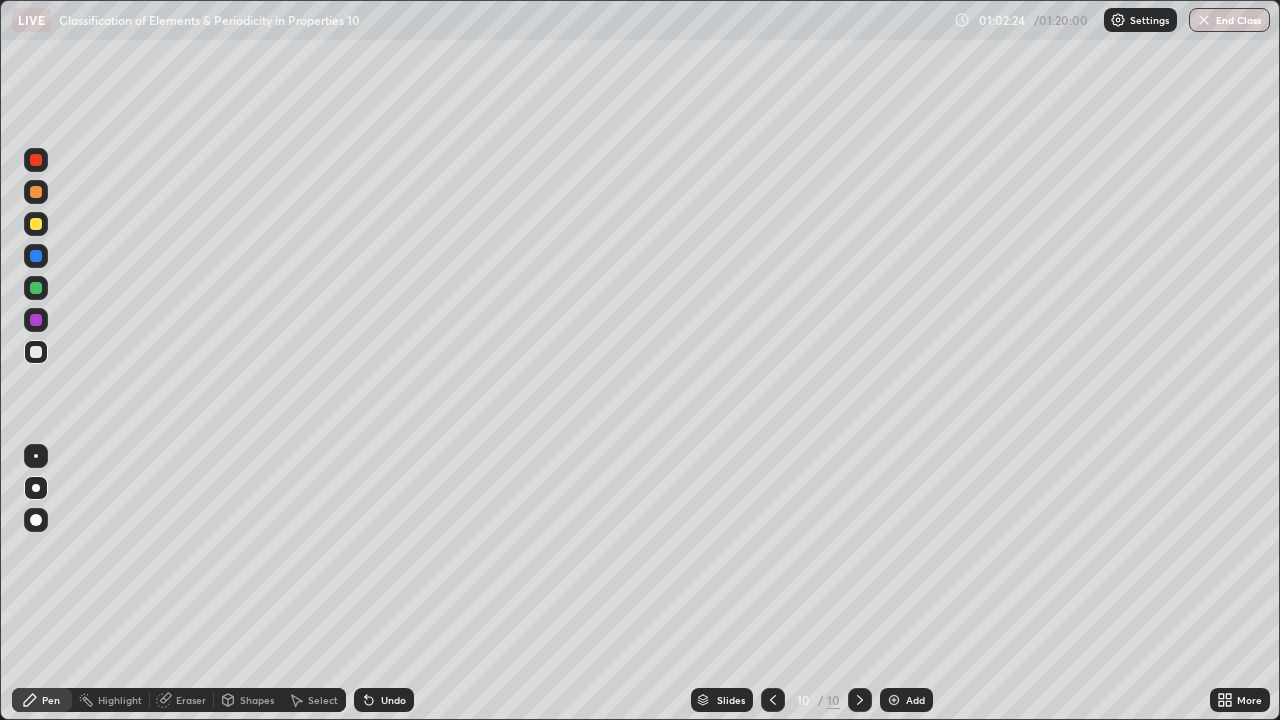 click at bounding box center [36, 224] 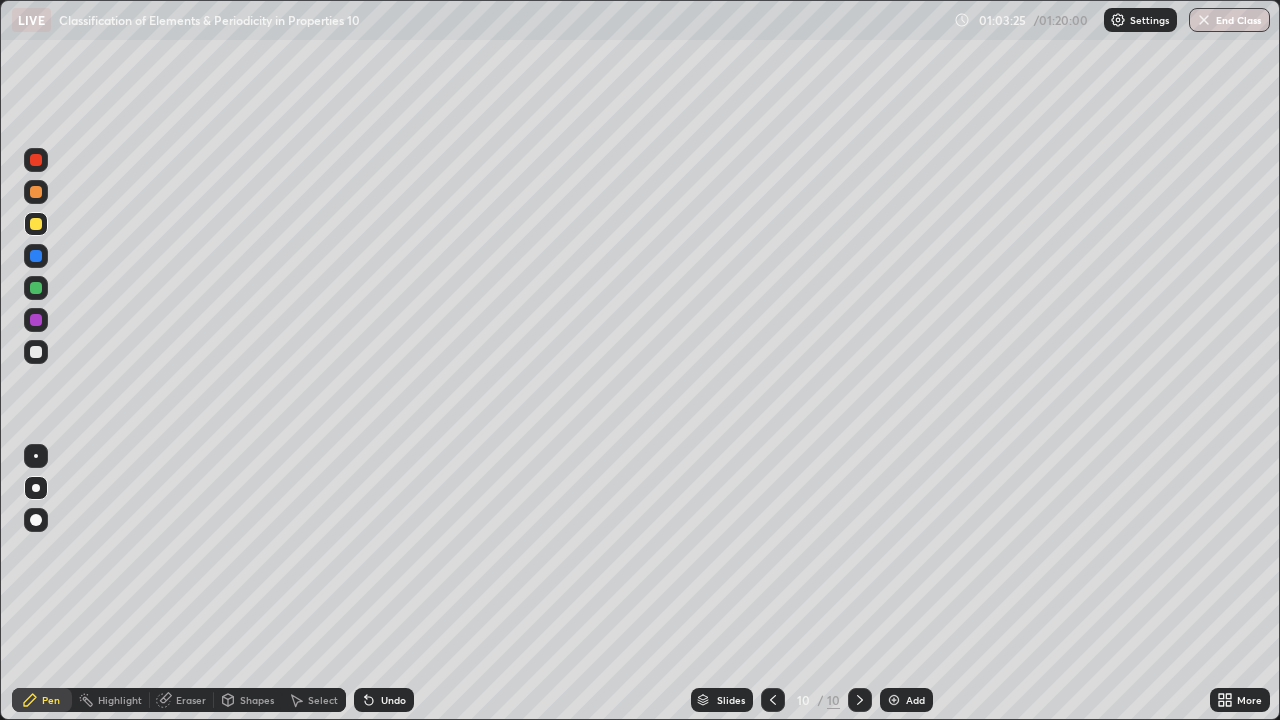 click at bounding box center [36, 352] 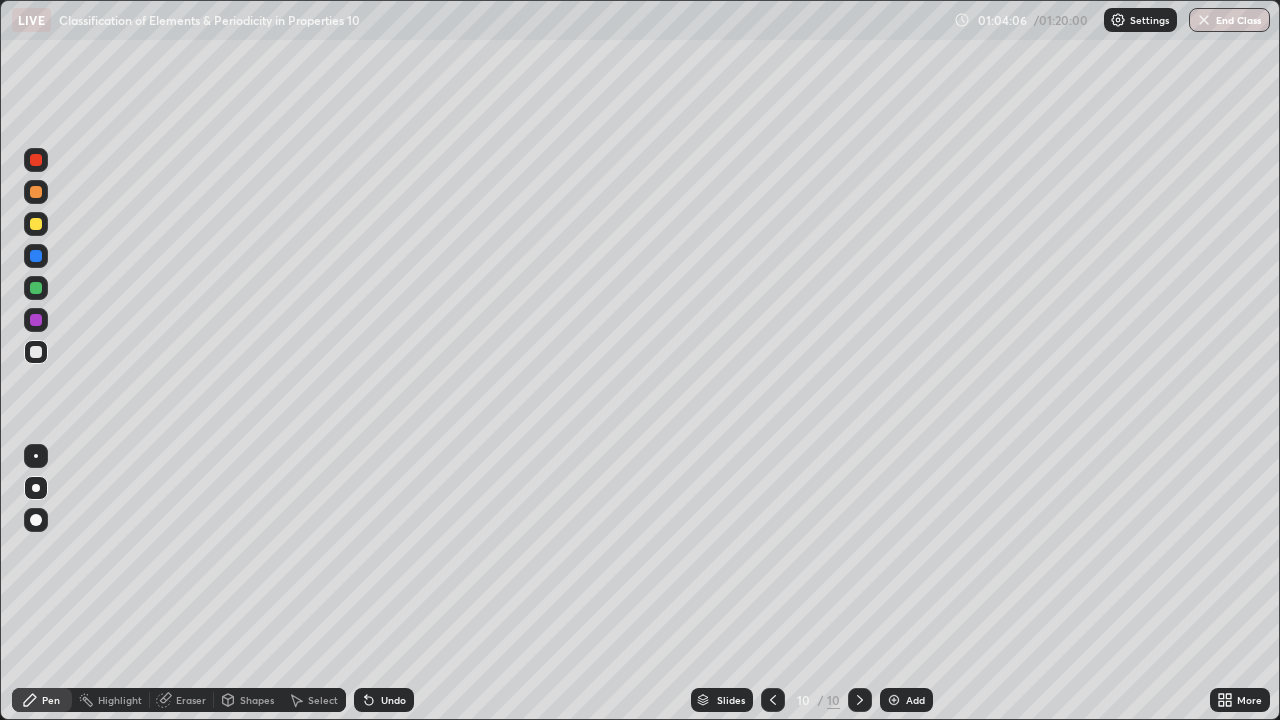 click on "Eraser" at bounding box center [191, 700] 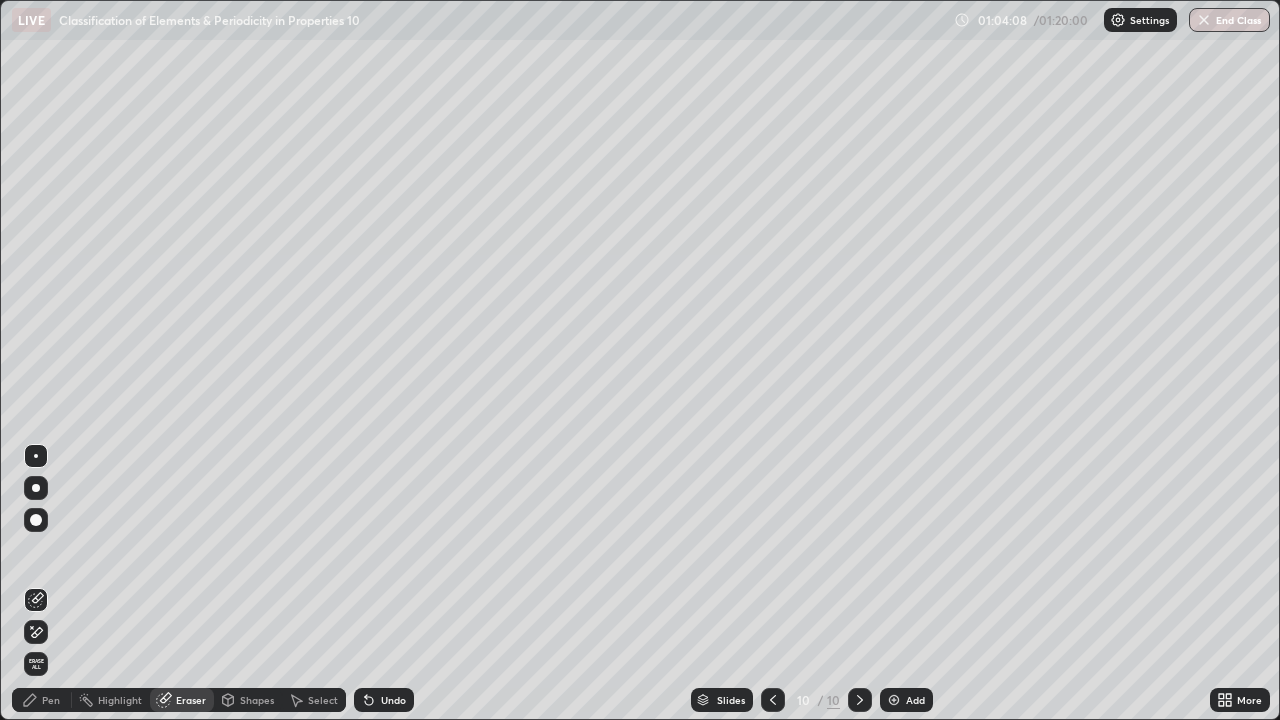 click on "Pen" at bounding box center [42, 700] 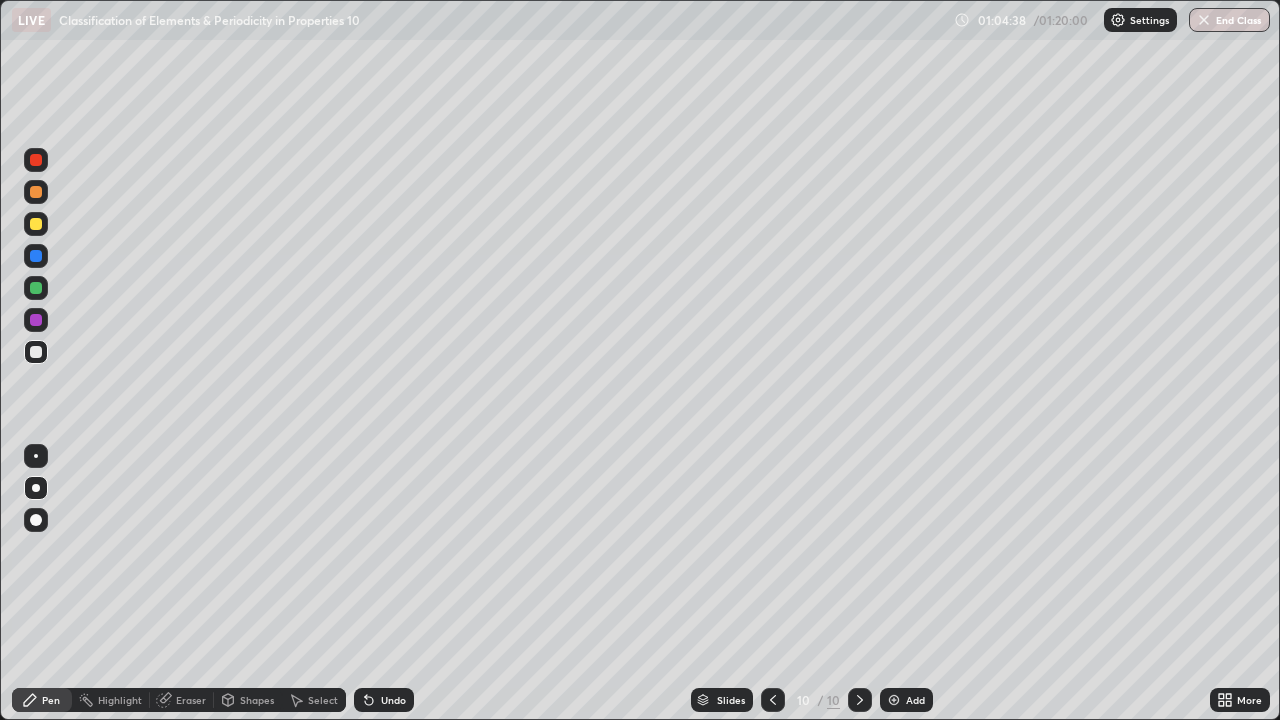 click at bounding box center (36, 288) 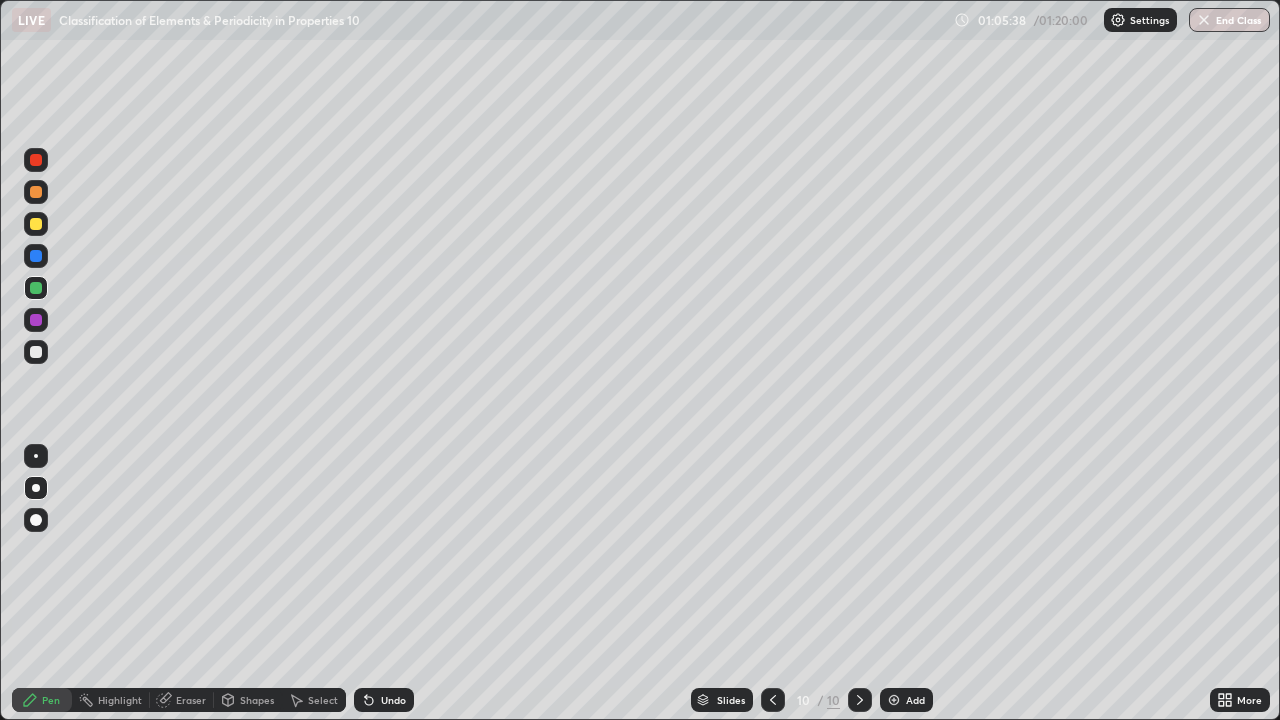 click at bounding box center [36, 352] 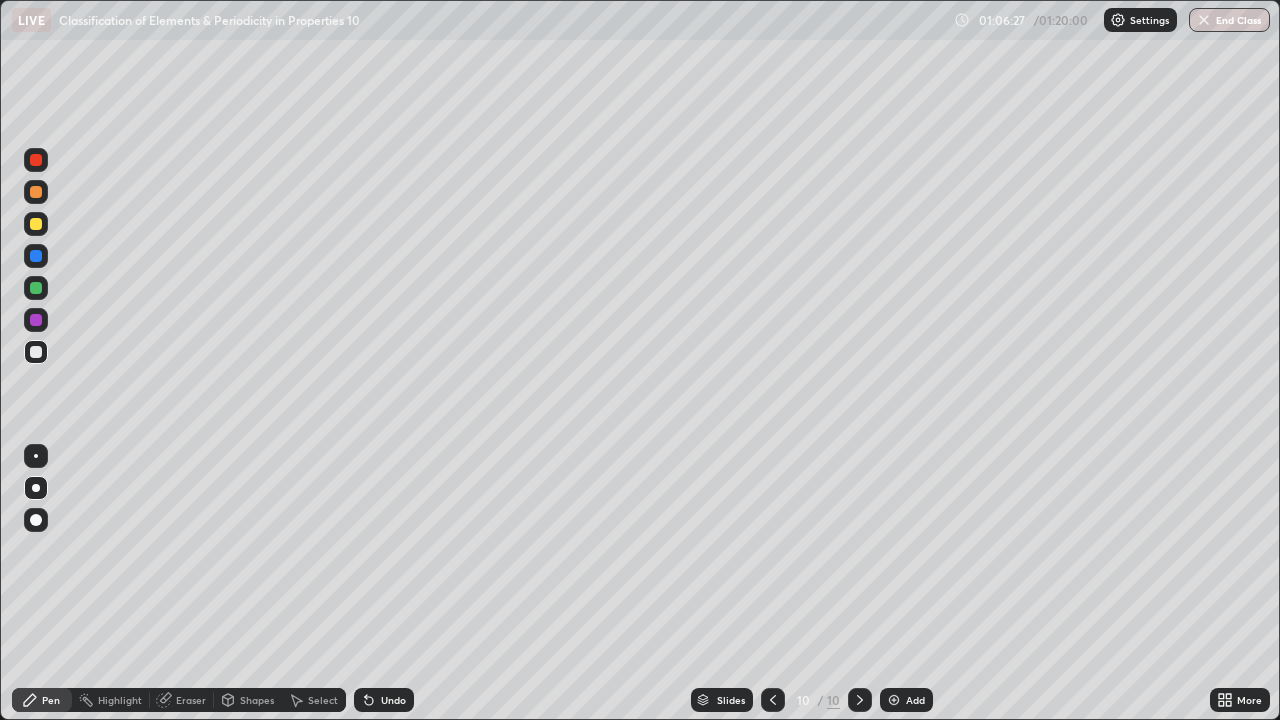 click at bounding box center (894, 700) 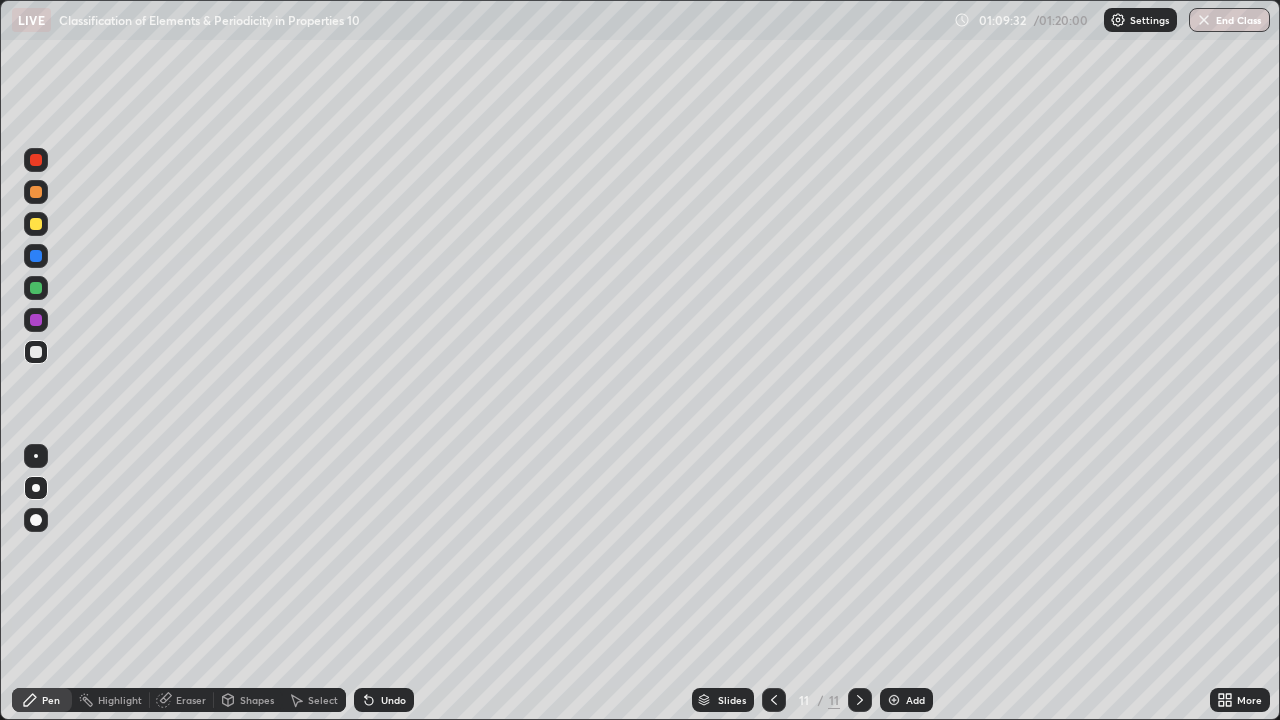 click 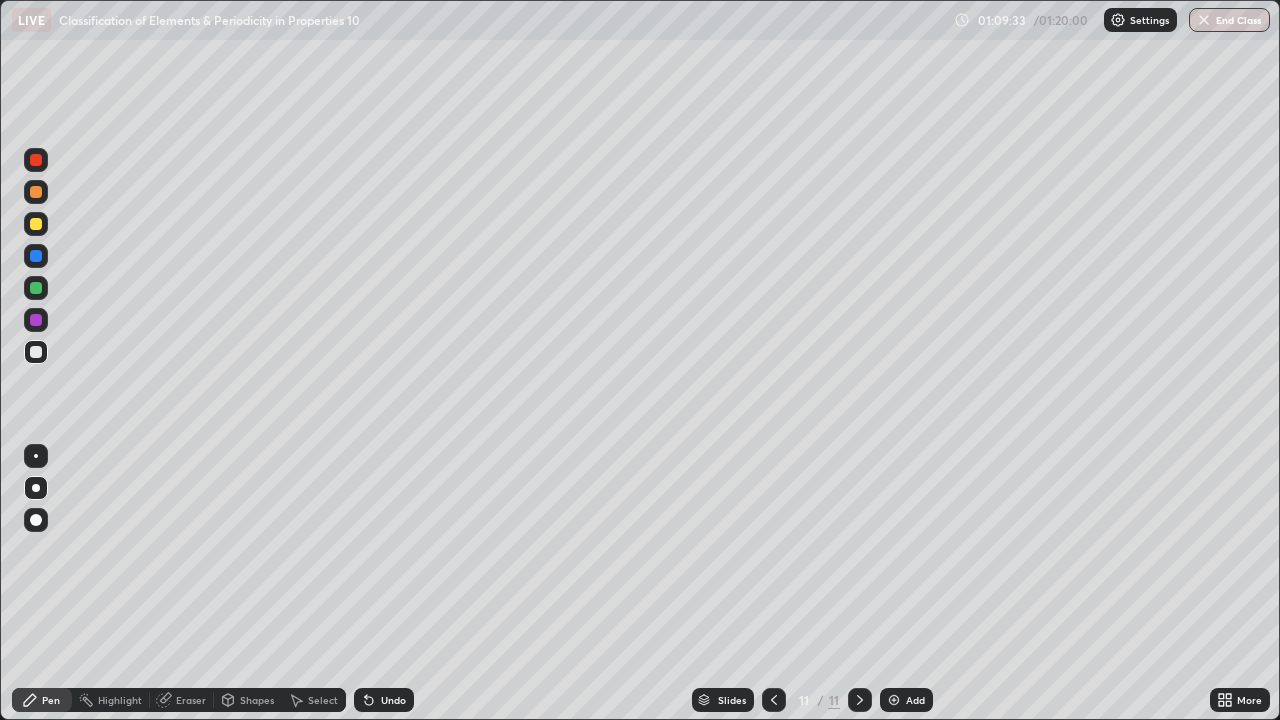 click 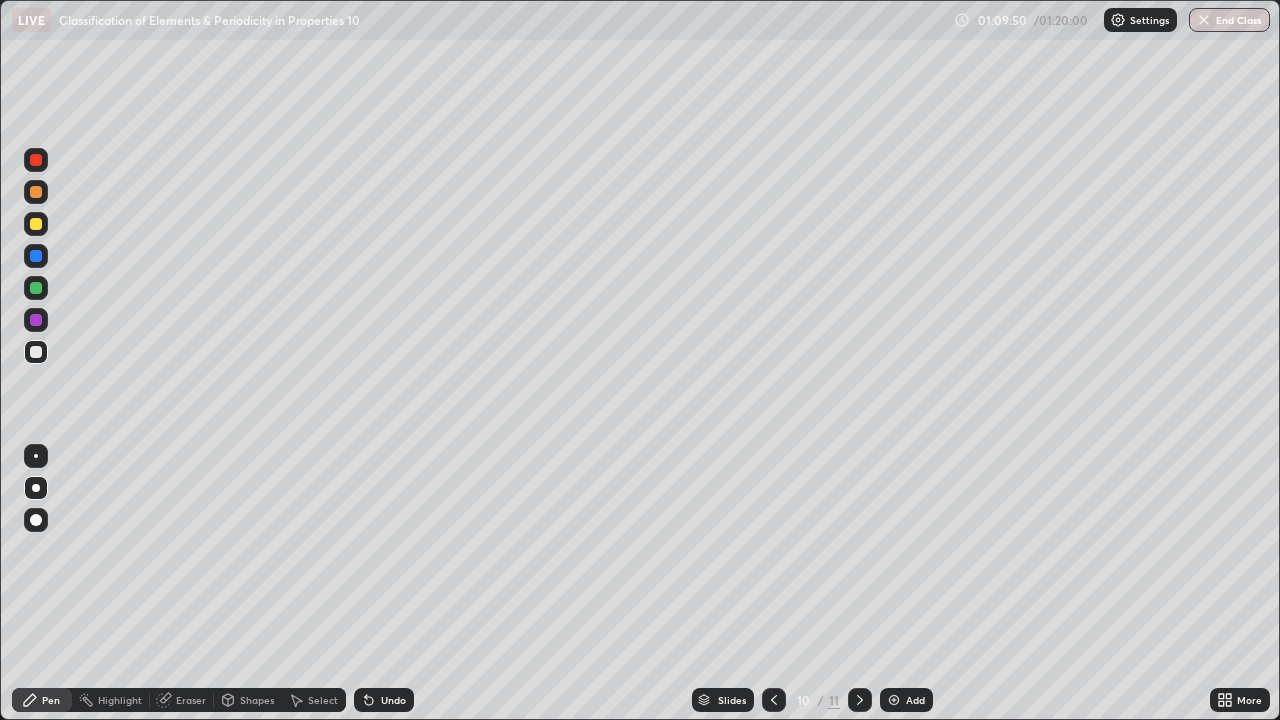 click at bounding box center [894, 700] 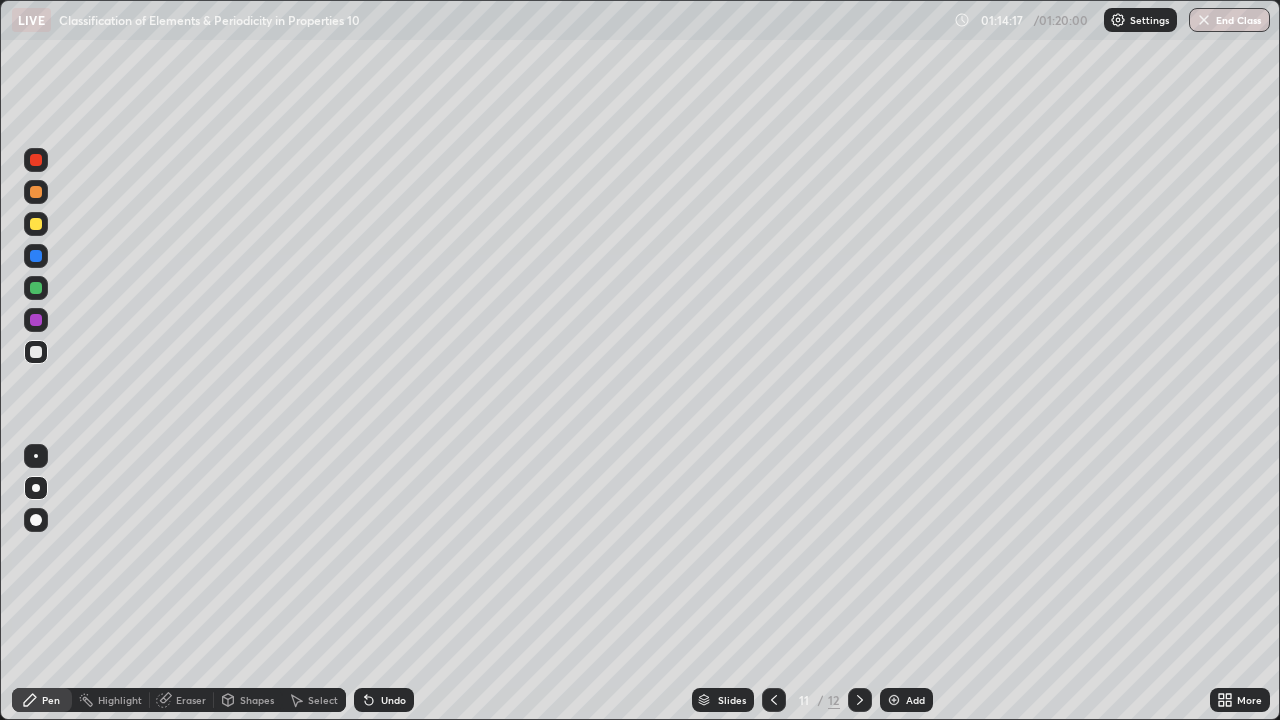 click on "End Class" at bounding box center [1229, 20] 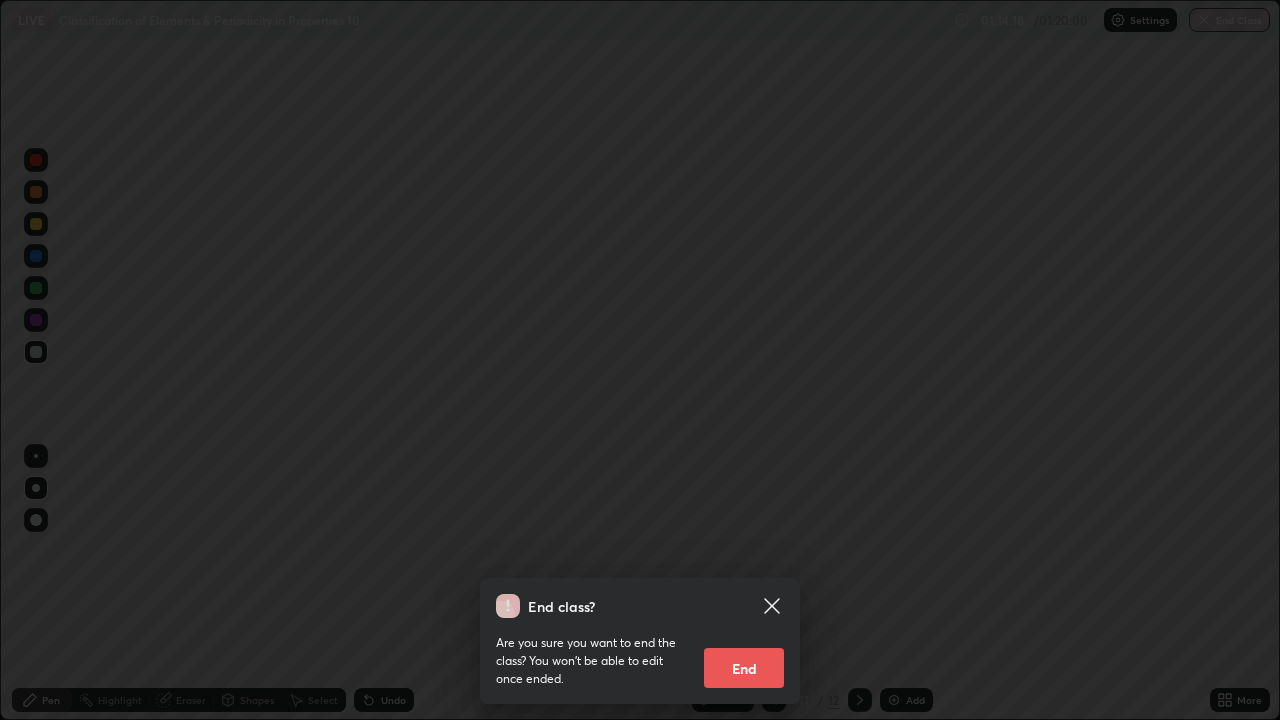 click on "End" at bounding box center (744, 668) 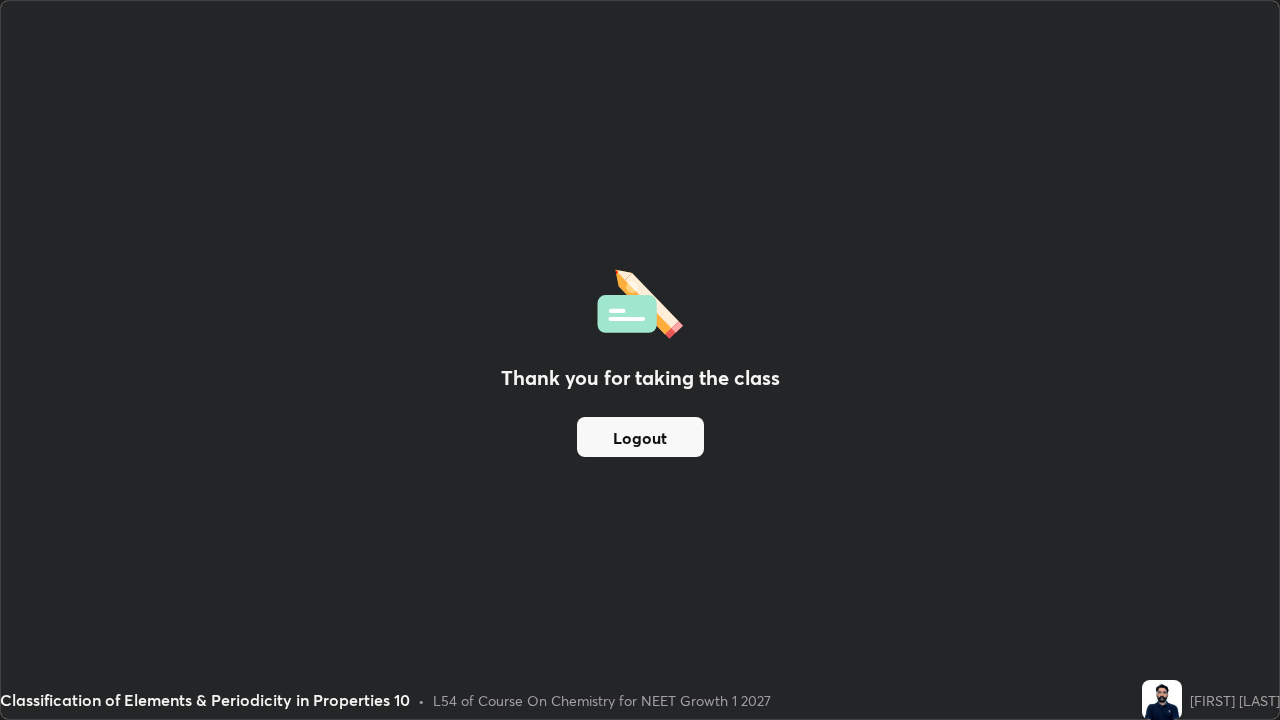 click on "Logout" at bounding box center [640, 437] 